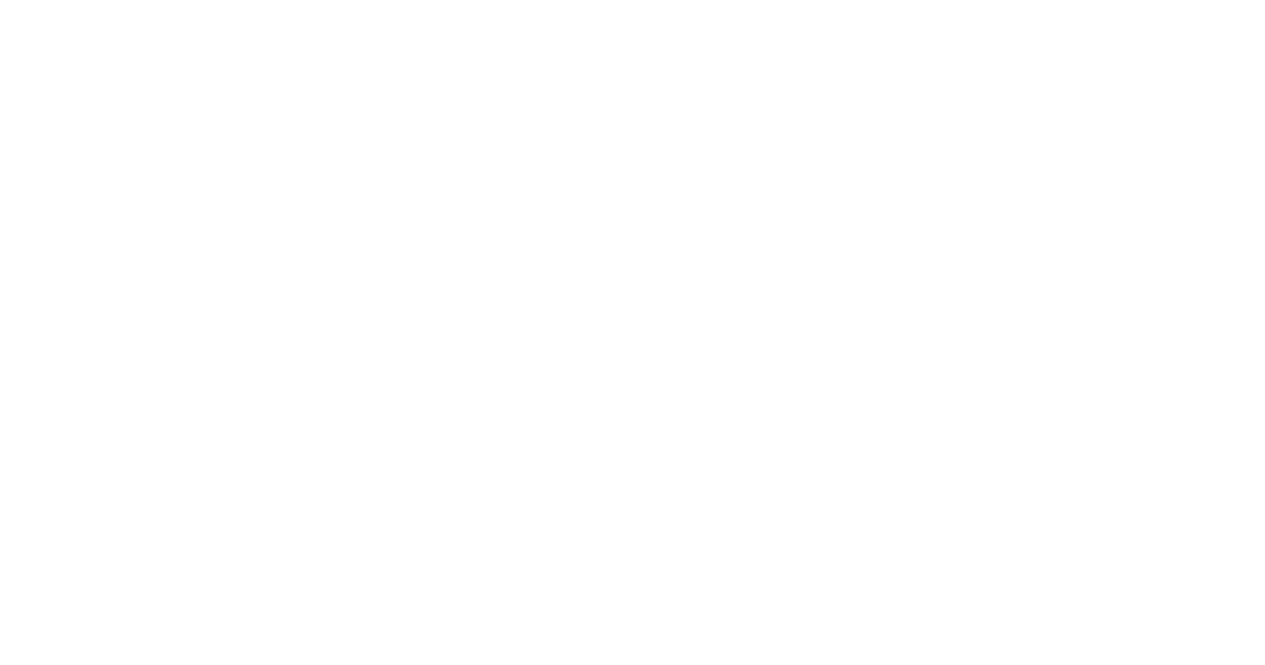 scroll, scrollTop: 0, scrollLeft: 0, axis: both 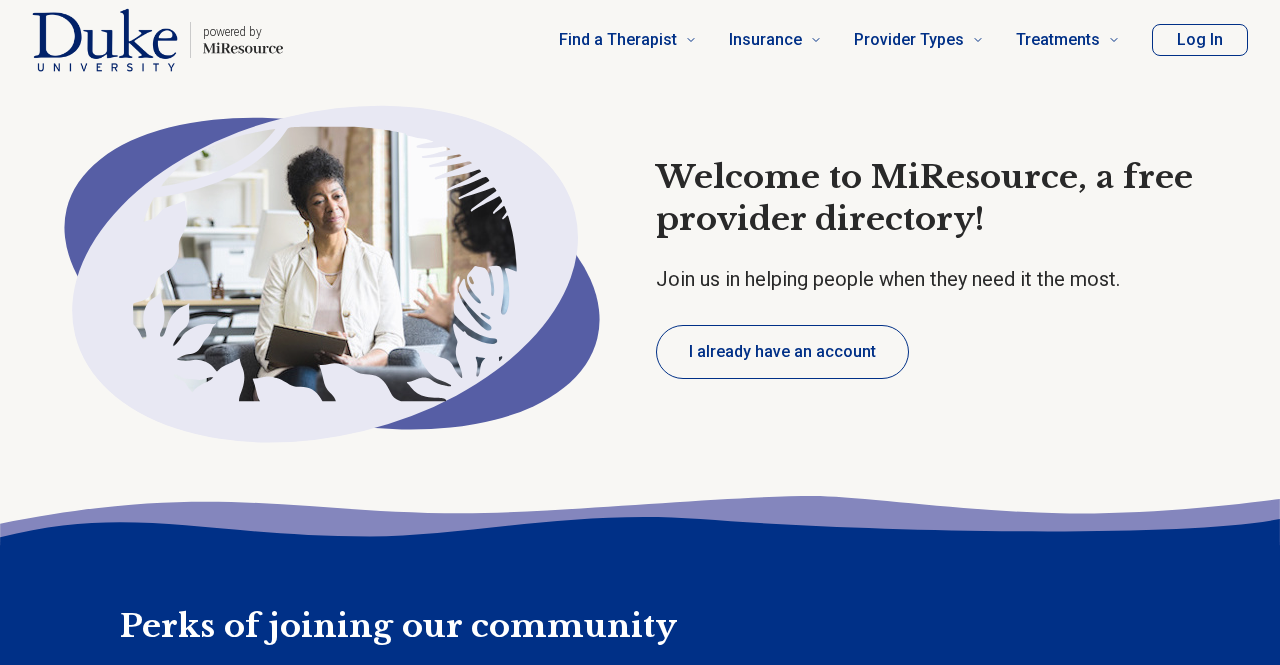 type on "*" 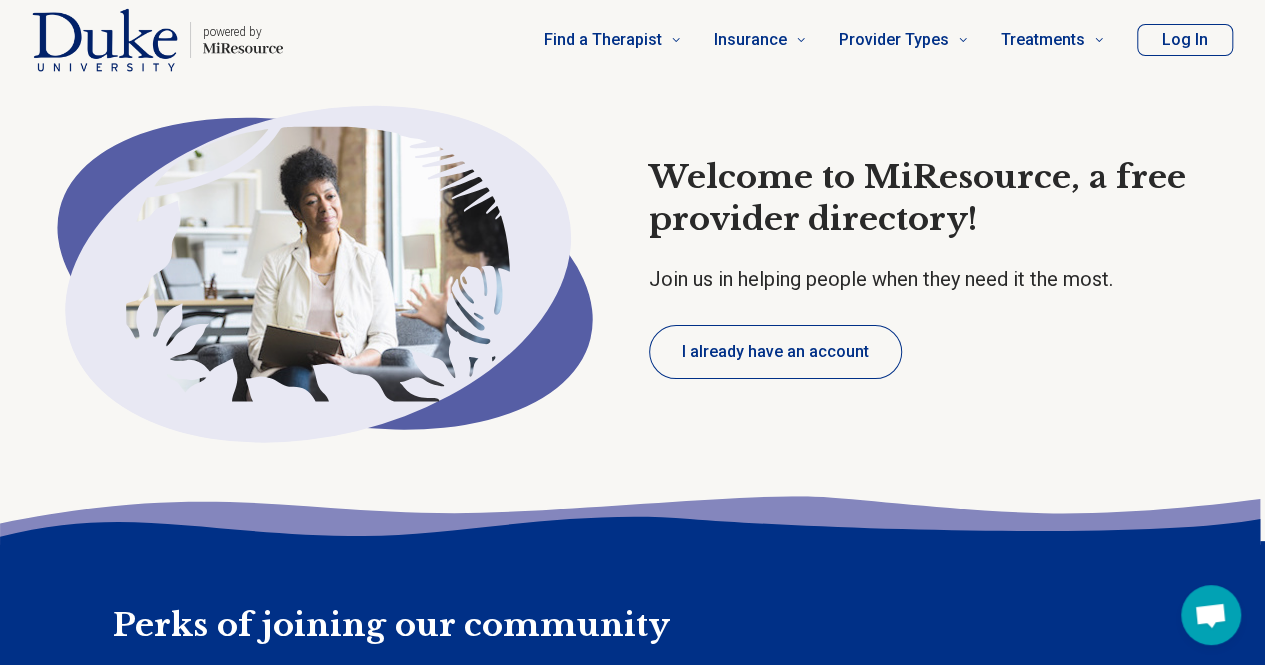 click on "Log In" at bounding box center (1185, 40) 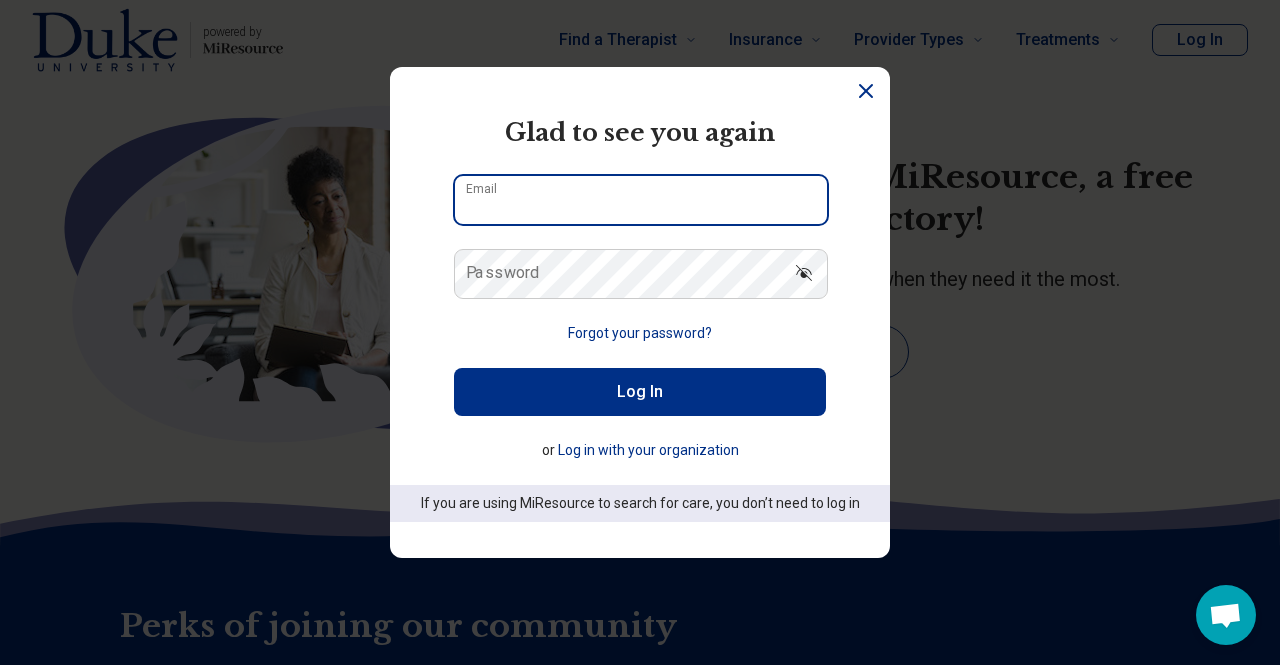 click on "Email" at bounding box center (641, 200) 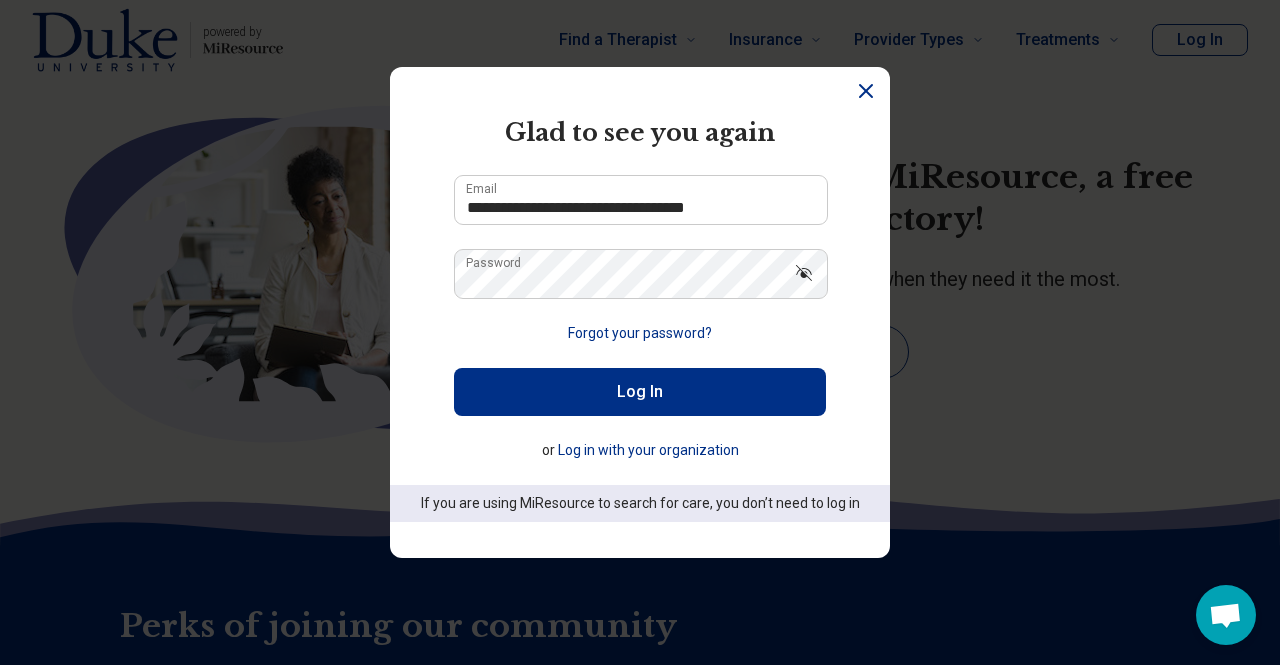 click on "Log In" at bounding box center (640, 392) 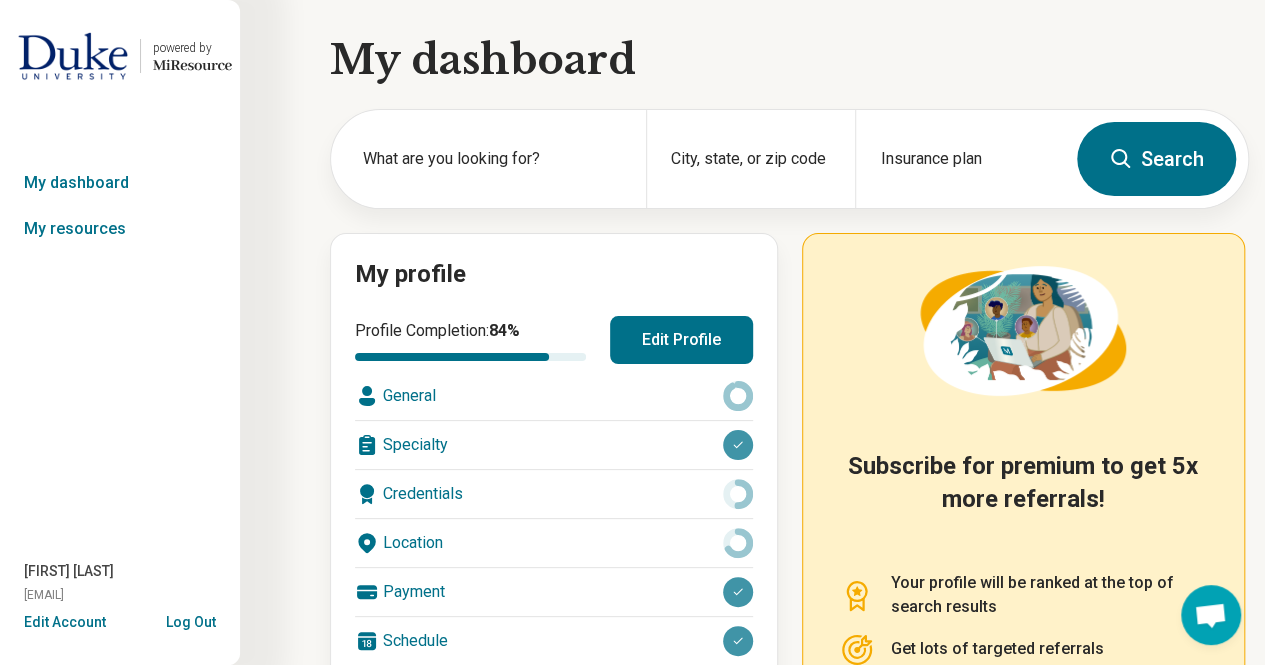 click on "Edit Profile" at bounding box center [681, 340] 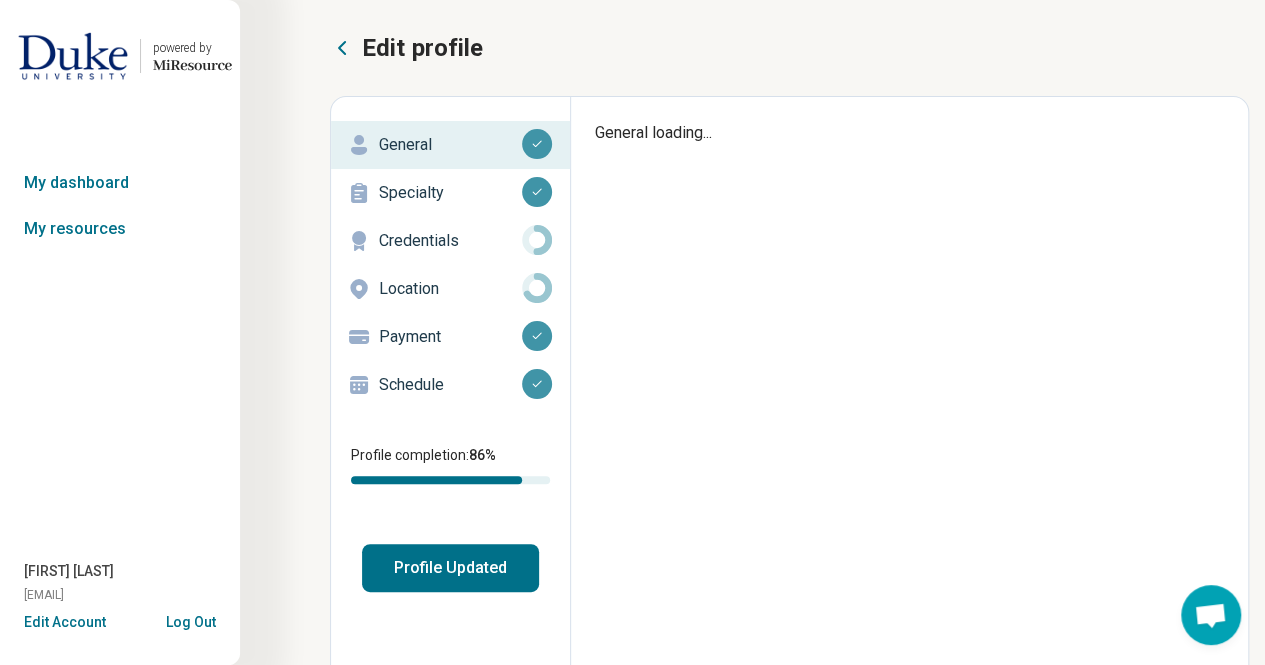 type on "*" 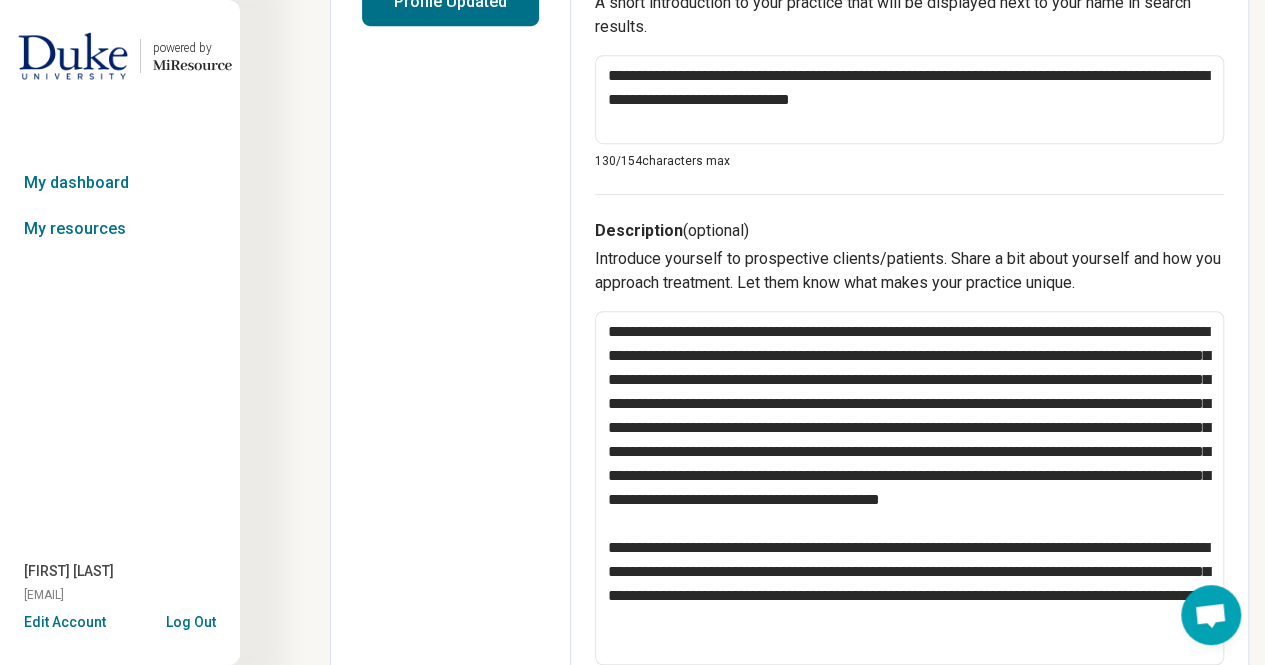 scroll, scrollTop: 575, scrollLeft: 0, axis: vertical 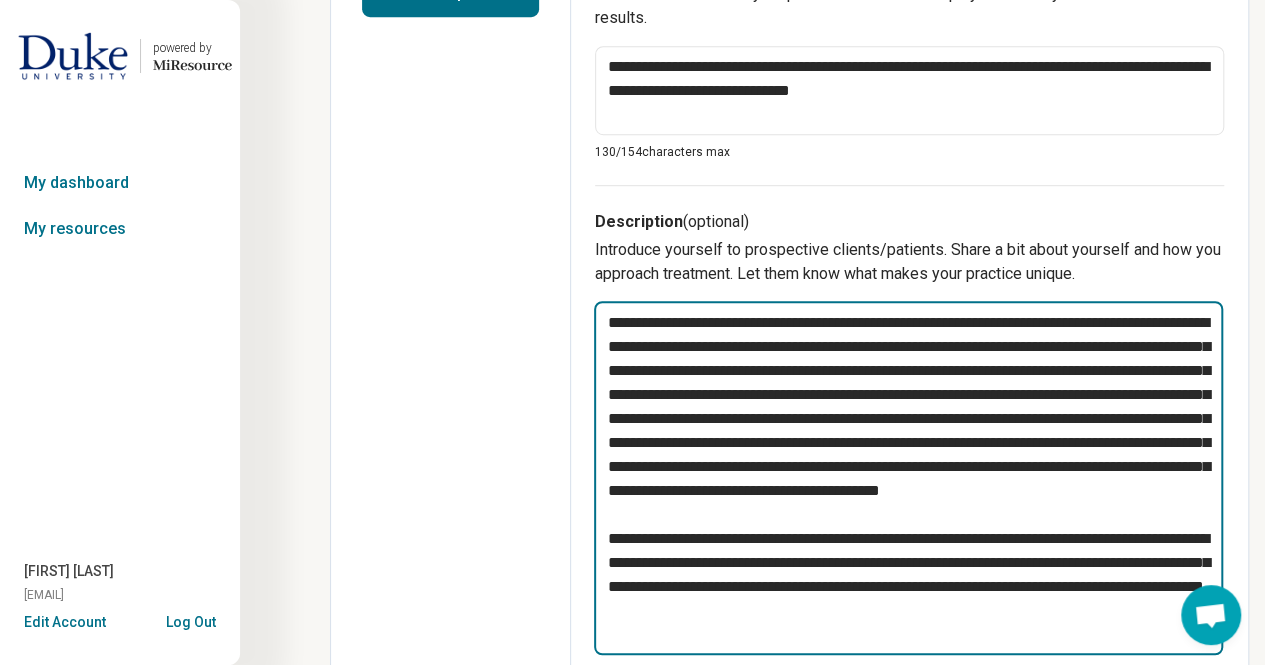 click at bounding box center [908, 477] 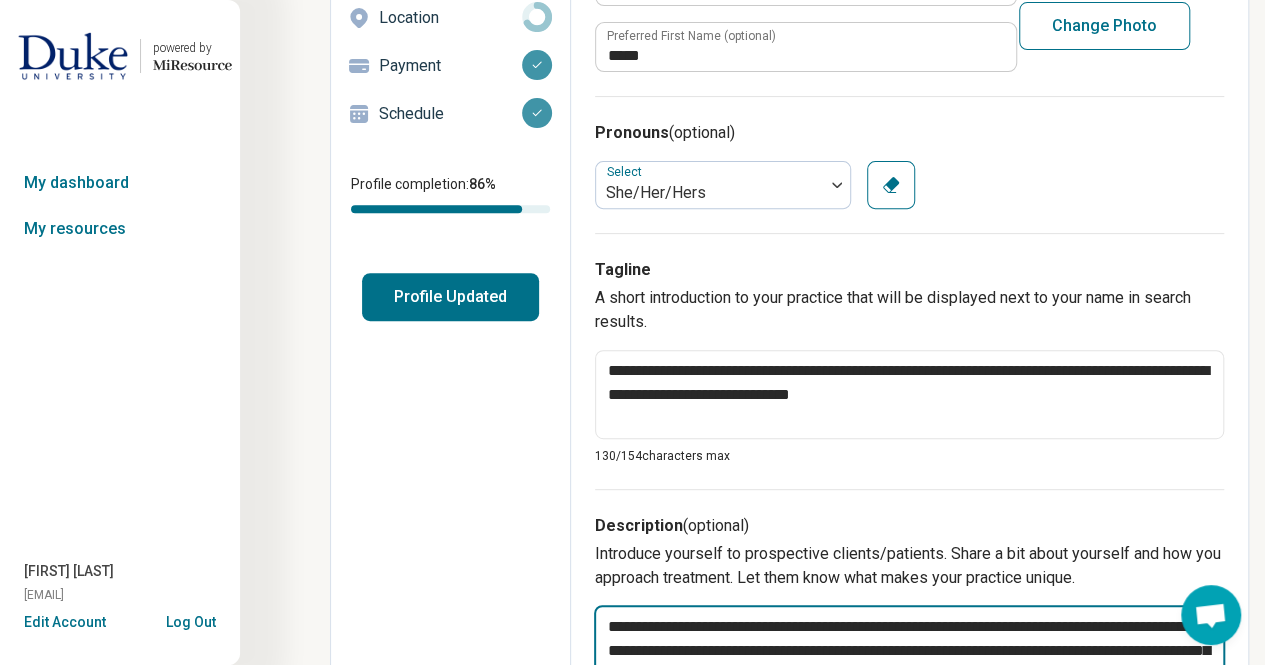 scroll, scrollTop: 0, scrollLeft: 0, axis: both 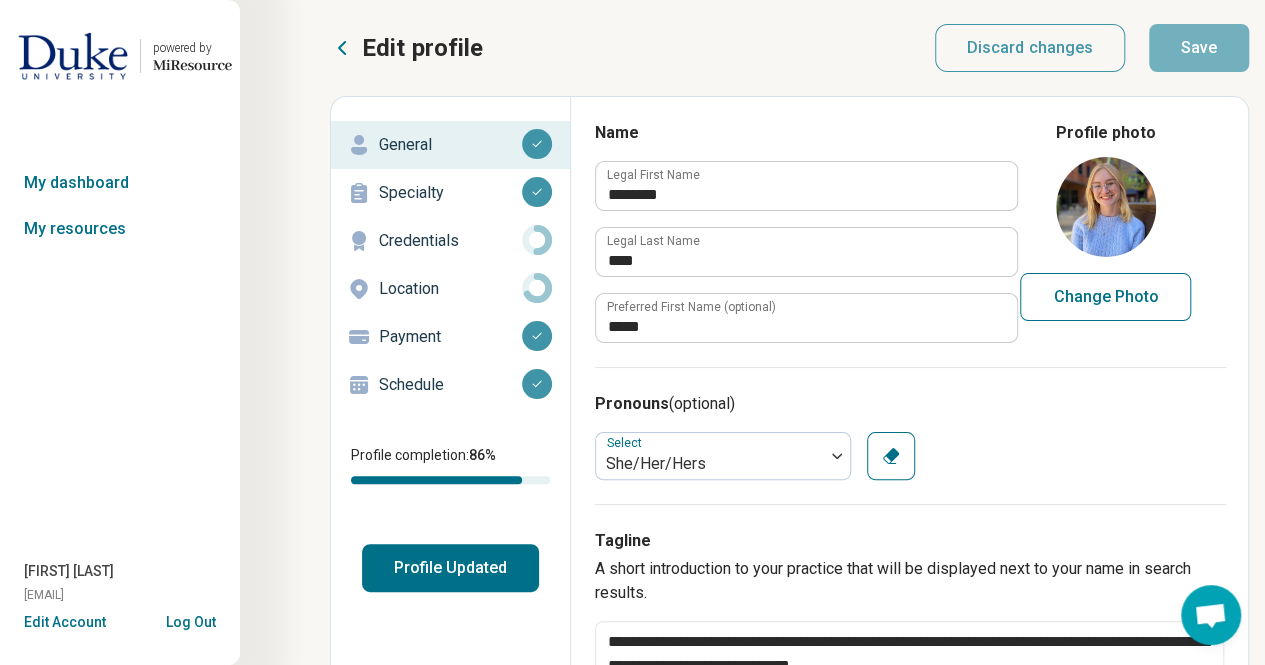 click on "Specialty" at bounding box center [450, 193] 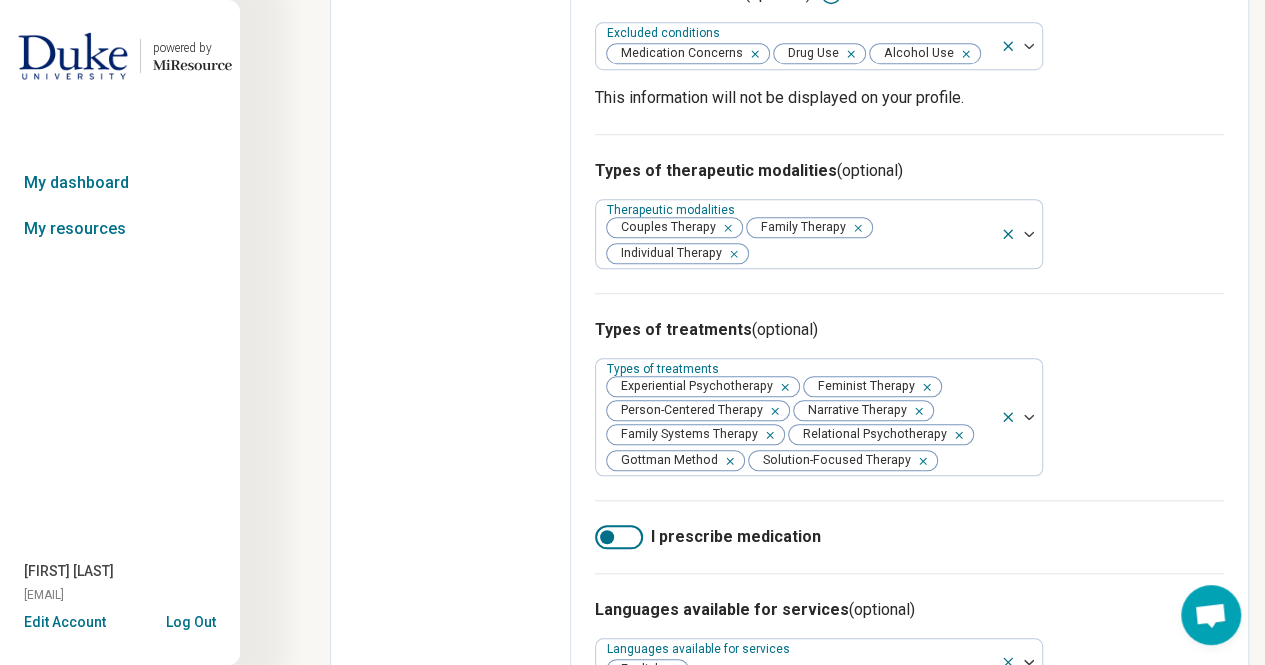 scroll, scrollTop: 664, scrollLeft: 0, axis: vertical 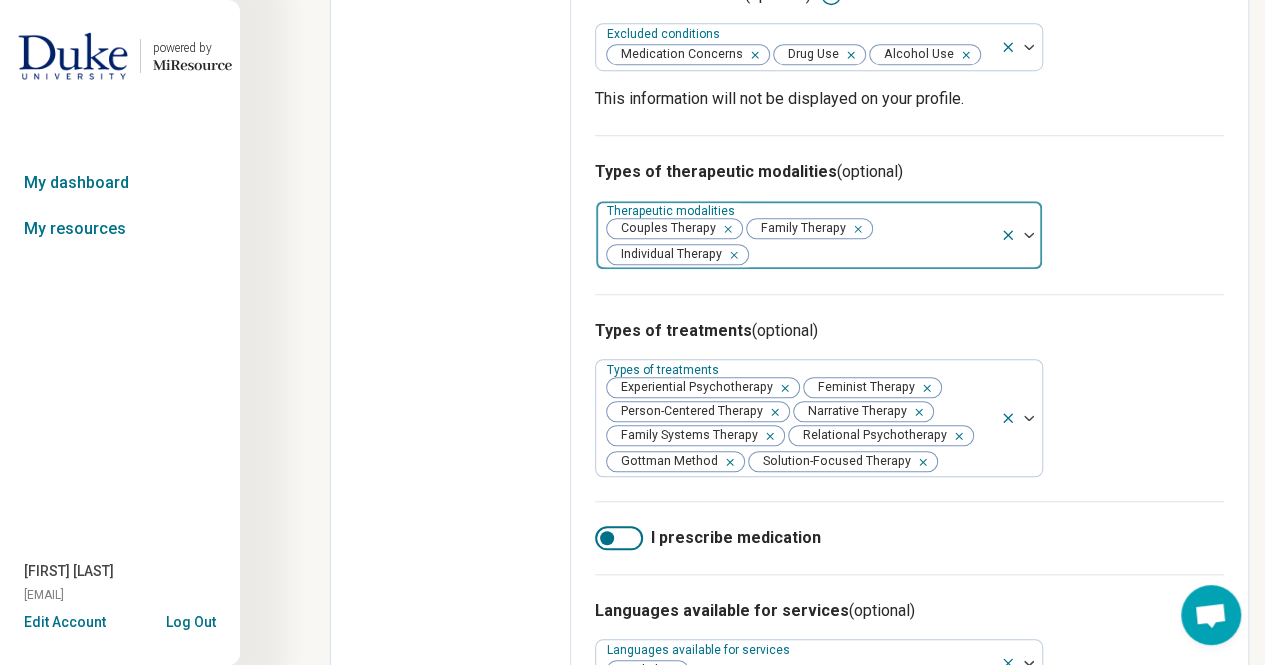 click 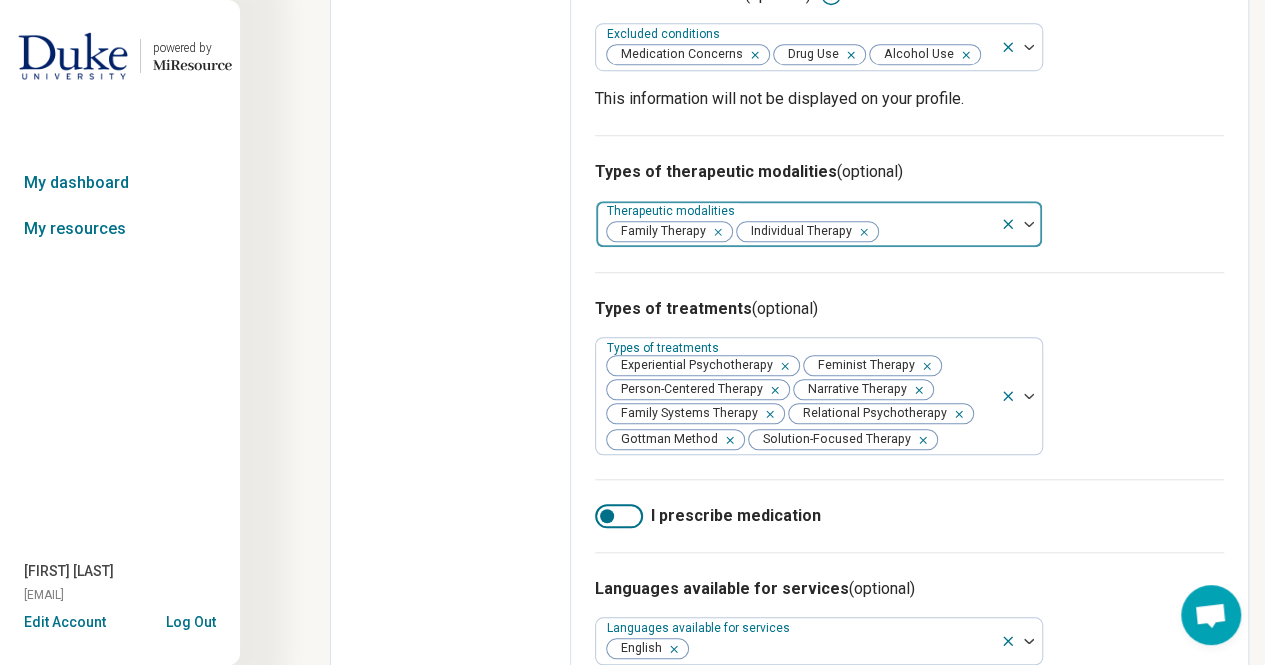 click at bounding box center (714, 232) 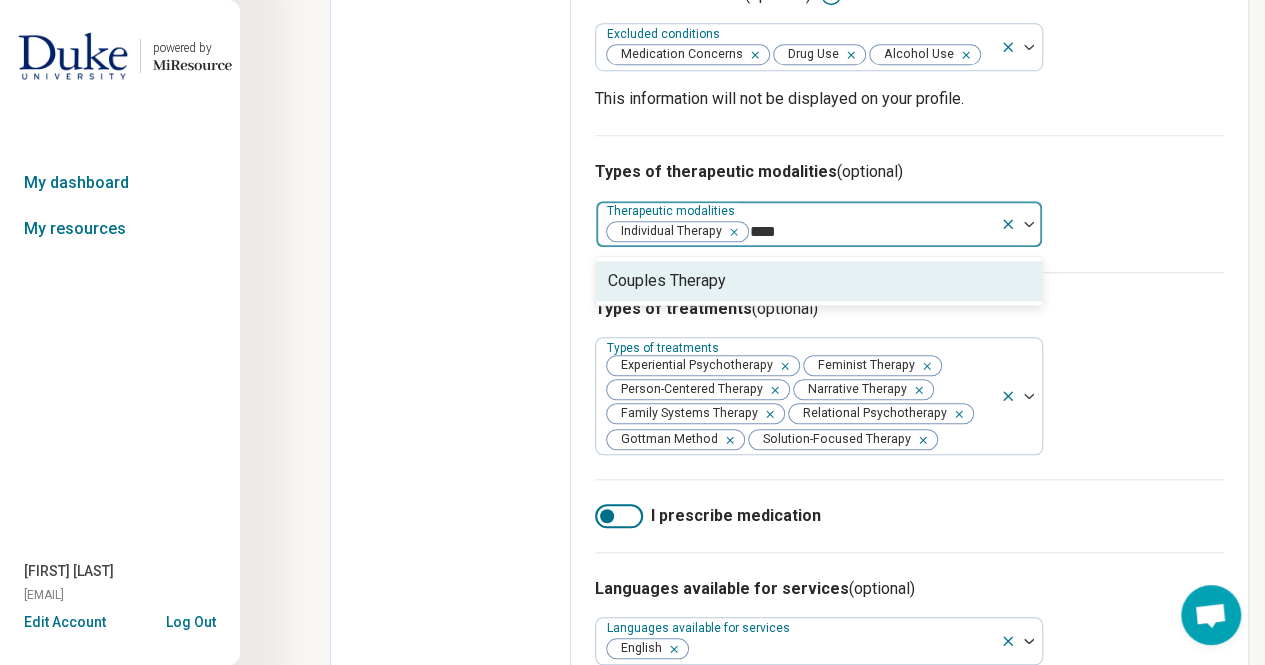 type on "*****" 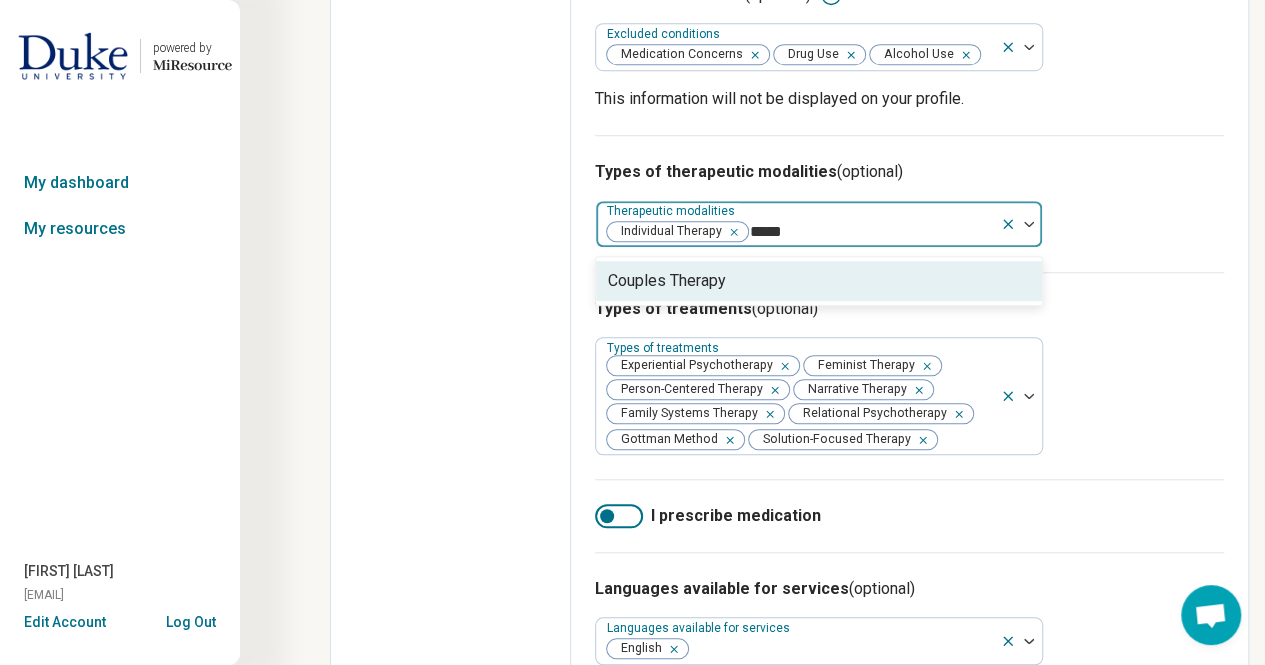 click on "Couples Therapy" at bounding box center [819, 281] 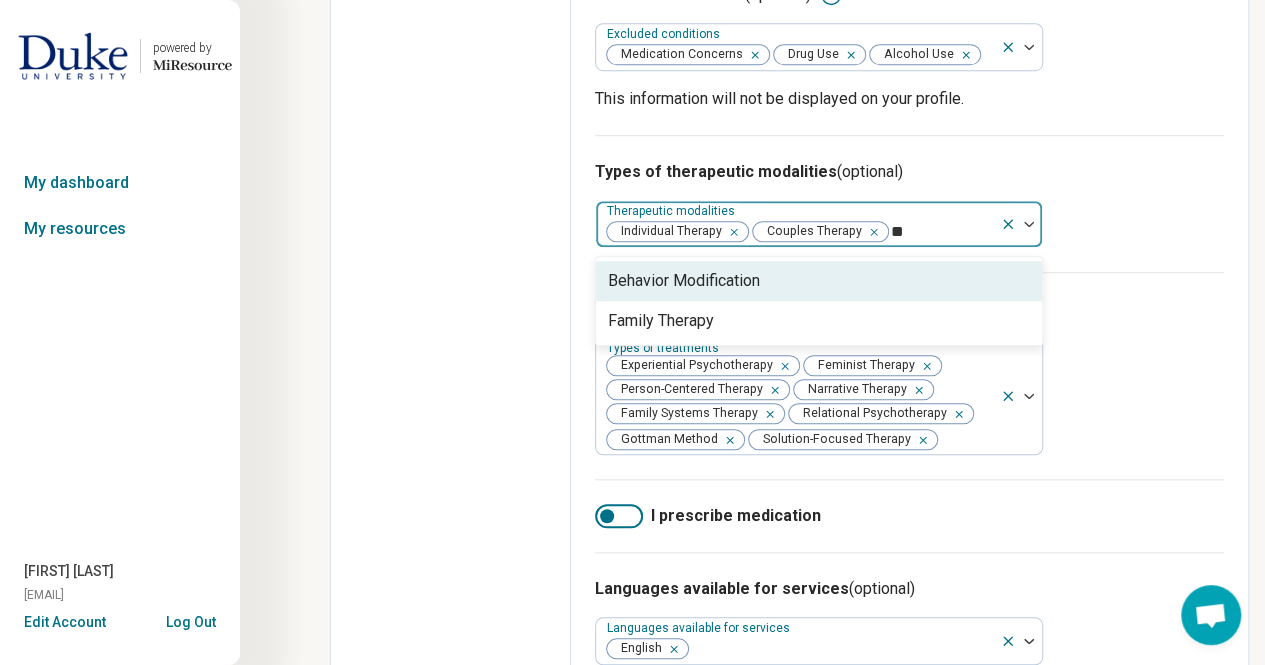 type on "***" 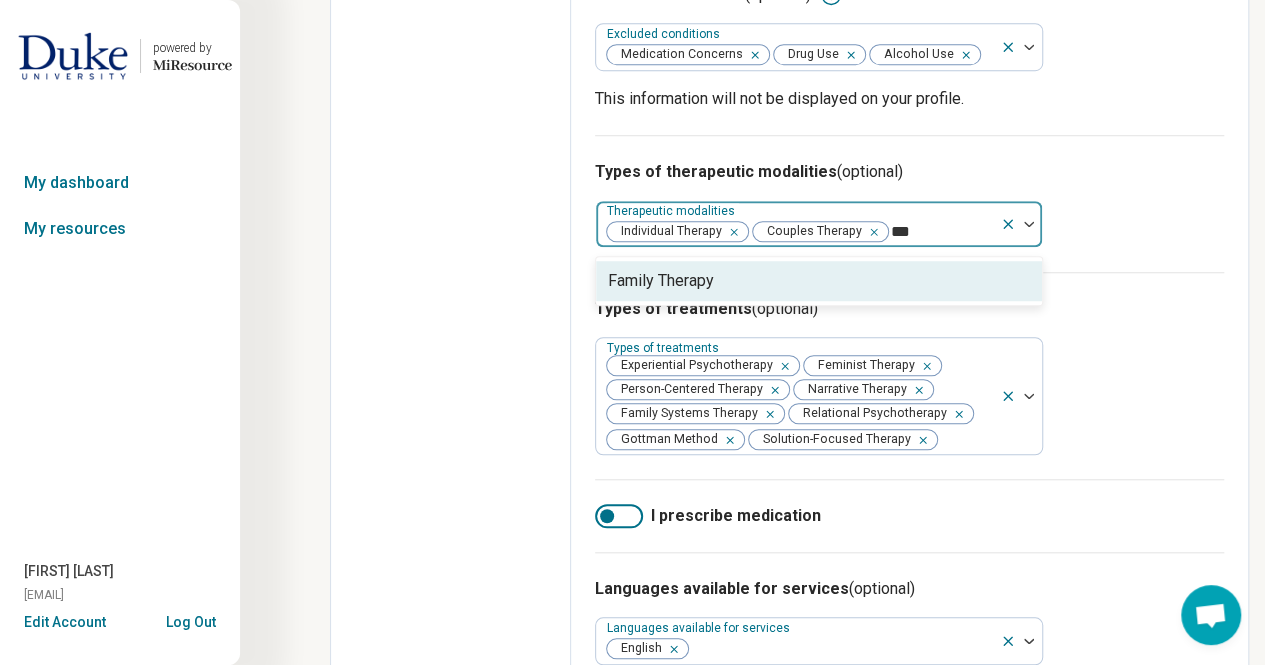 click on "Family Therapy" at bounding box center (819, 281) 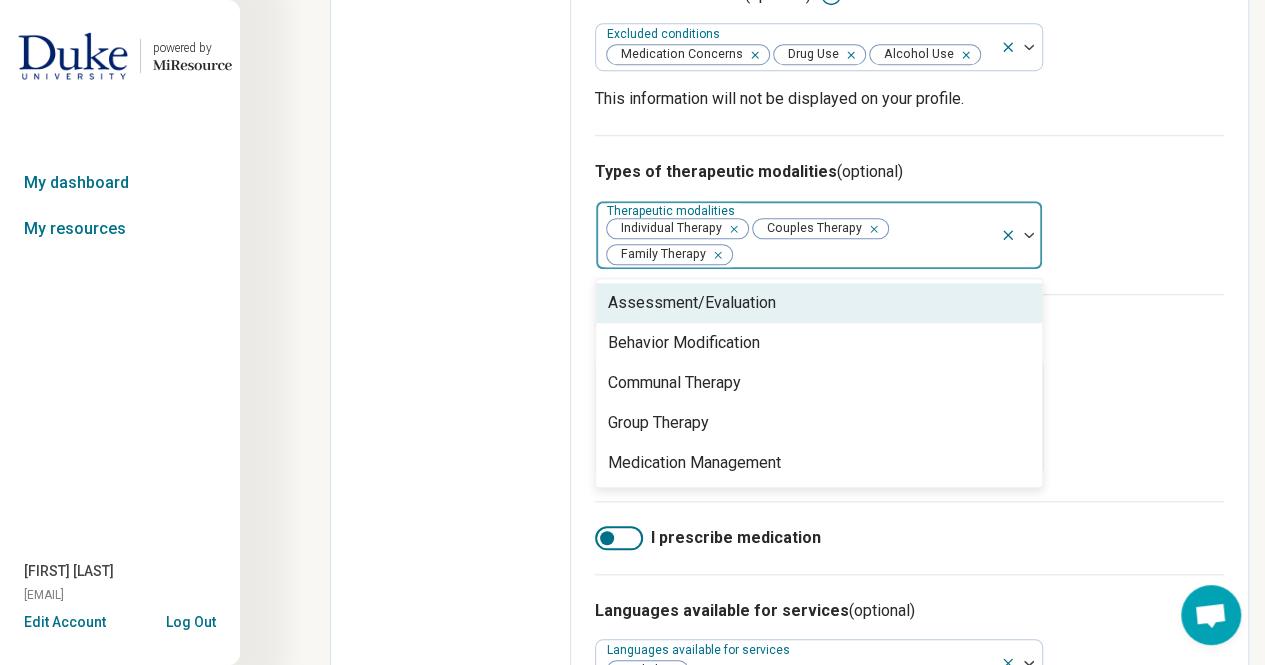 click at bounding box center [863, 255] 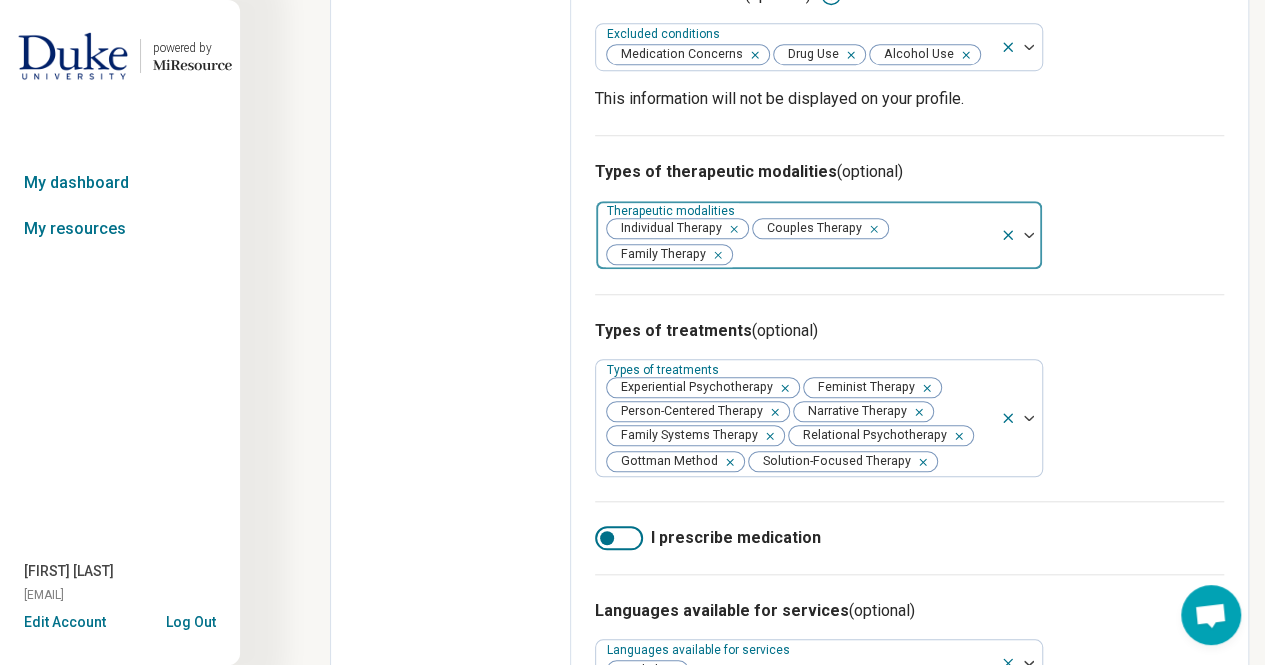 click at bounding box center [863, 255] 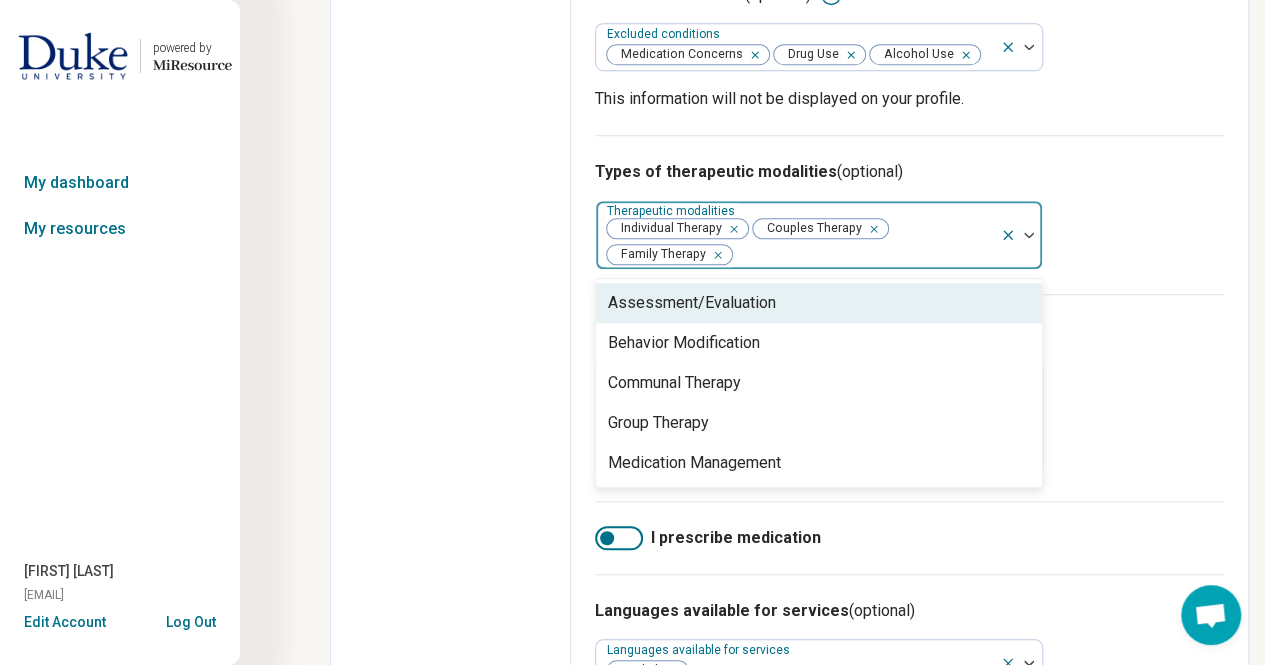 click on "[EDIT PROFILE] [GENERAL] [SPECIALTY] [CREDENTIALS] [LOCATION] [PAYMENT] [SCHEDULE] [PROFILE COMPLETION]:  86 % [PROFILE UPDATED]" at bounding box center [451, 279] 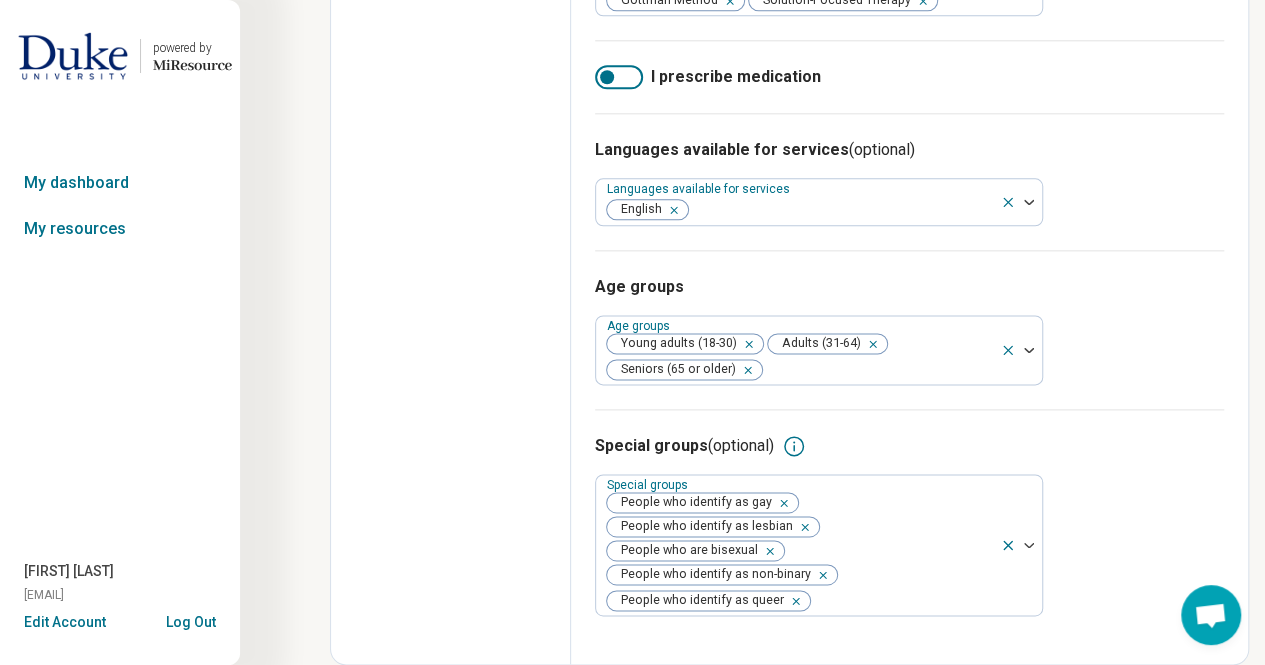scroll, scrollTop: 0, scrollLeft: 0, axis: both 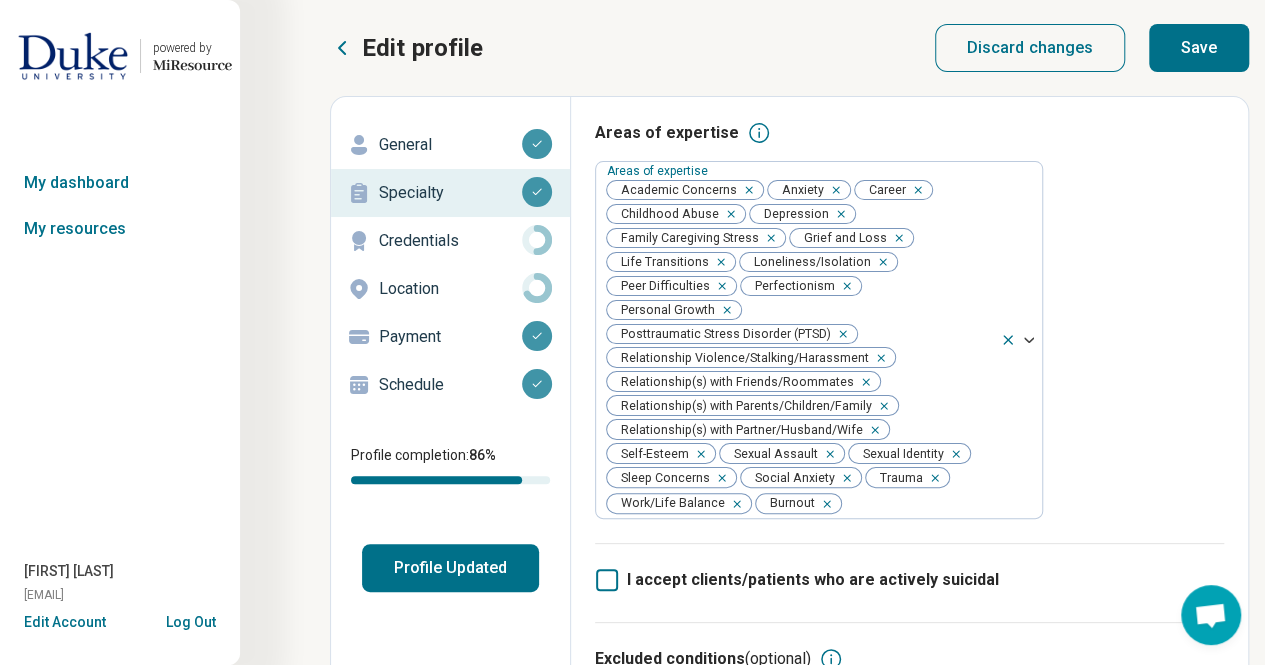 click on "Credentials" at bounding box center [450, 241] 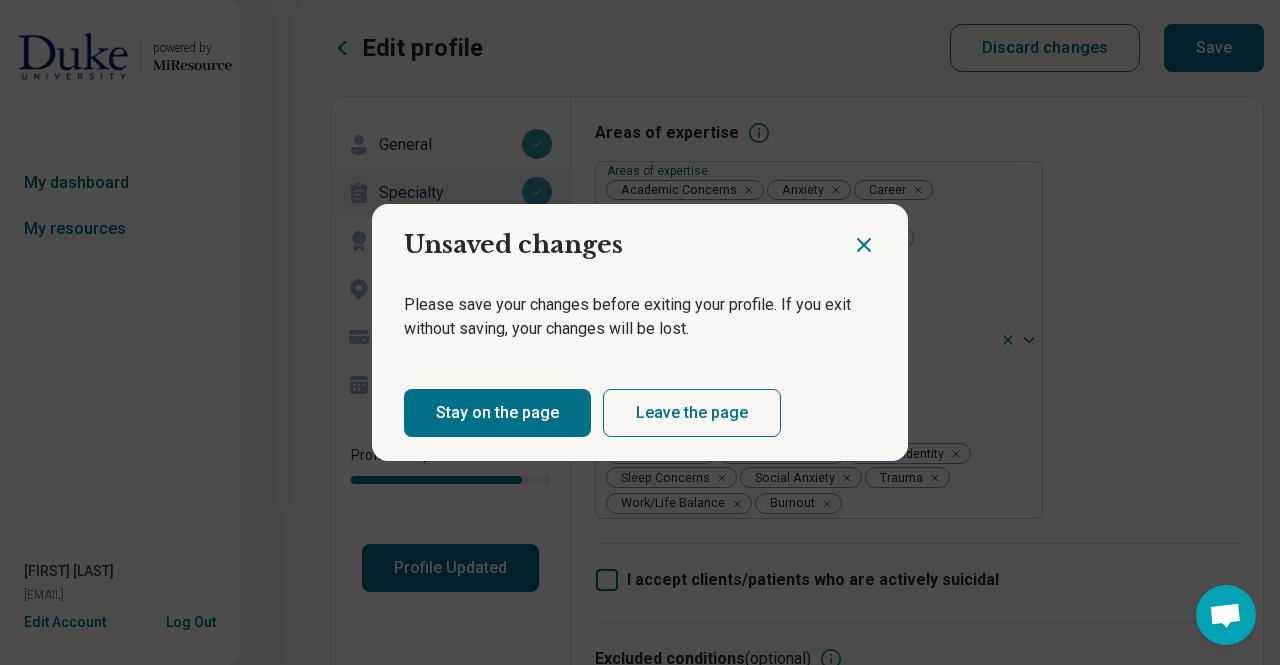 click 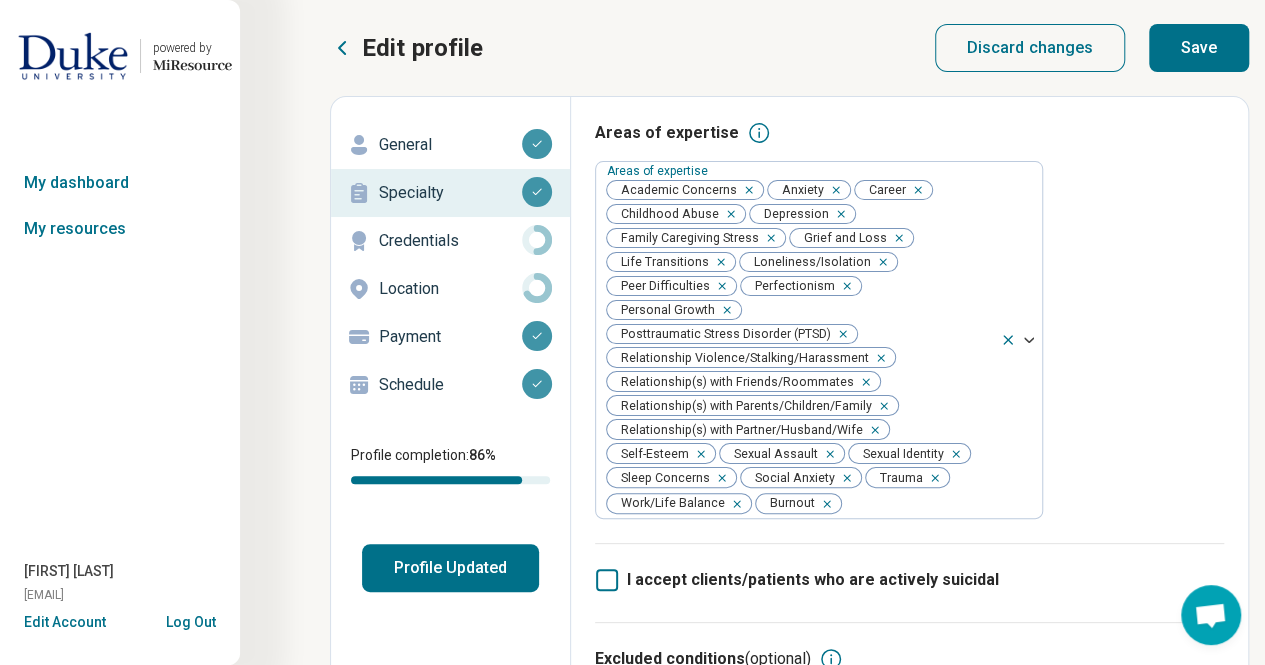 click on "Save" at bounding box center [1199, 48] 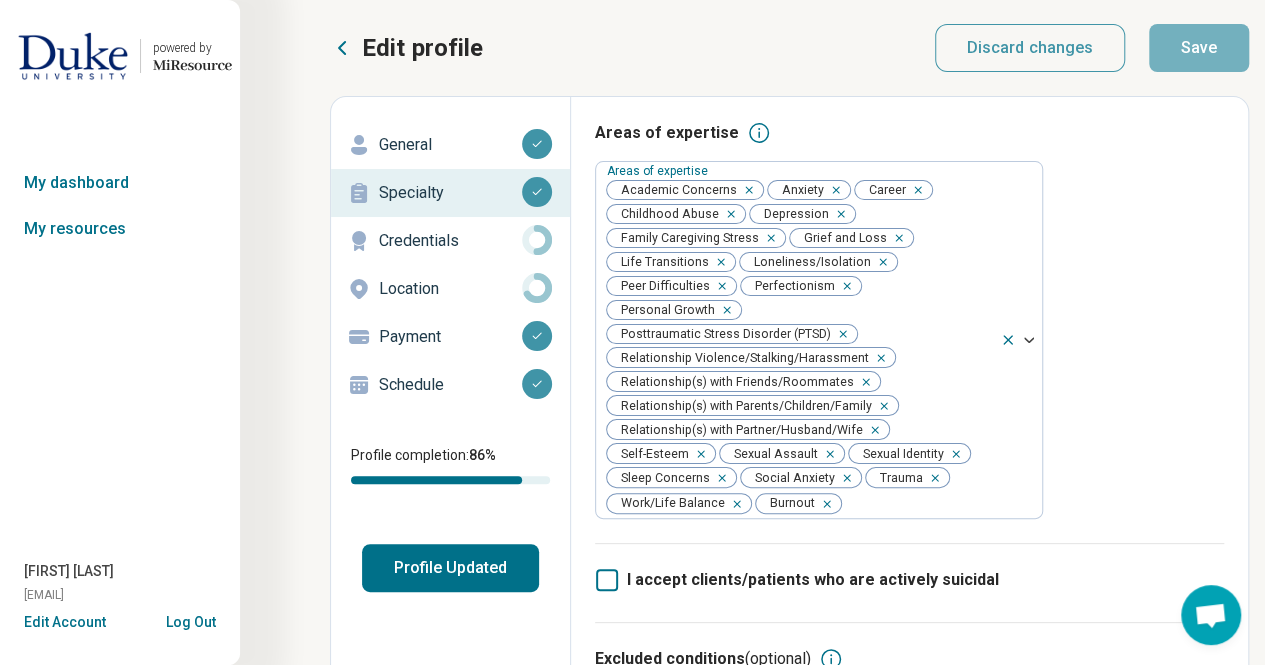 click on "General" at bounding box center [450, 145] 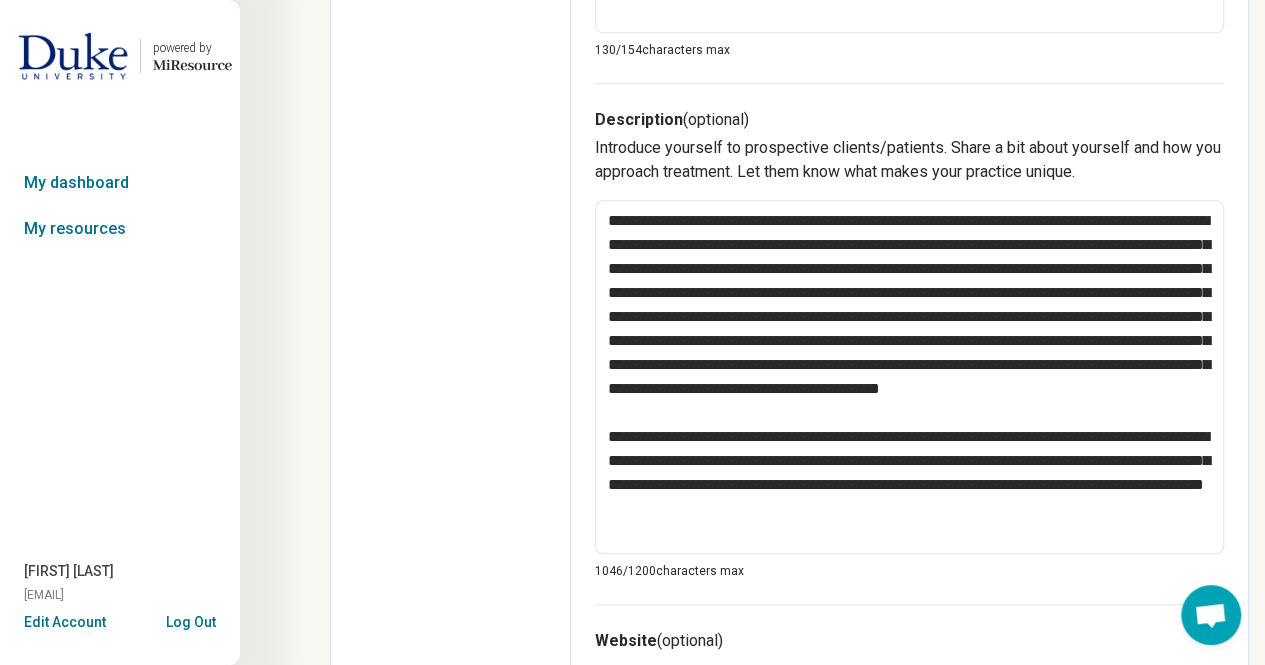 scroll, scrollTop: 679, scrollLeft: 0, axis: vertical 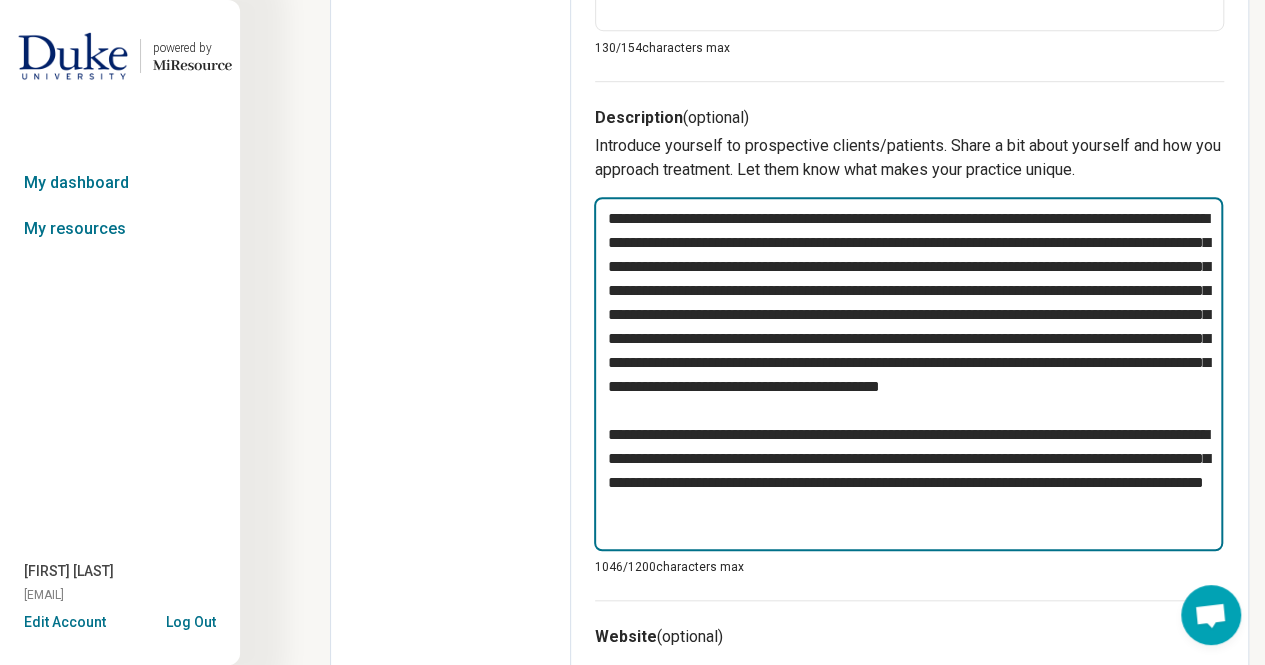 click at bounding box center [908, 373] 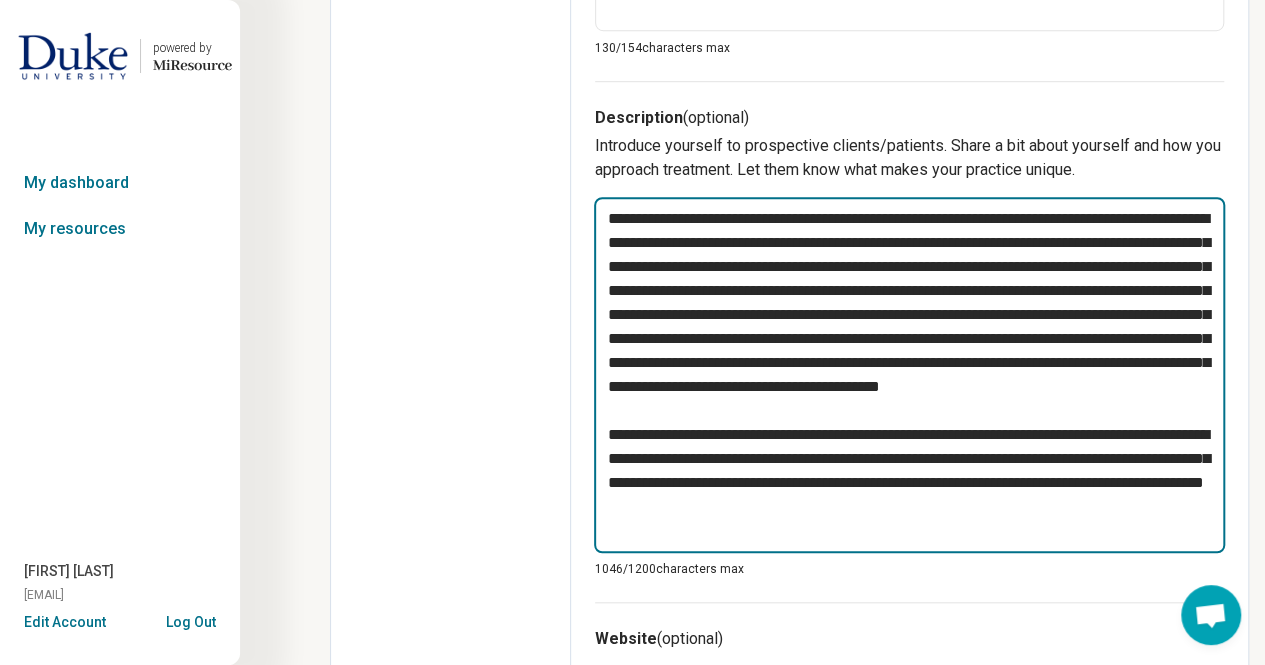 drag, startPoint x: 817, startPoint y: 294, endPoint x: 638, endPoint y: 335, distance: 183.63551 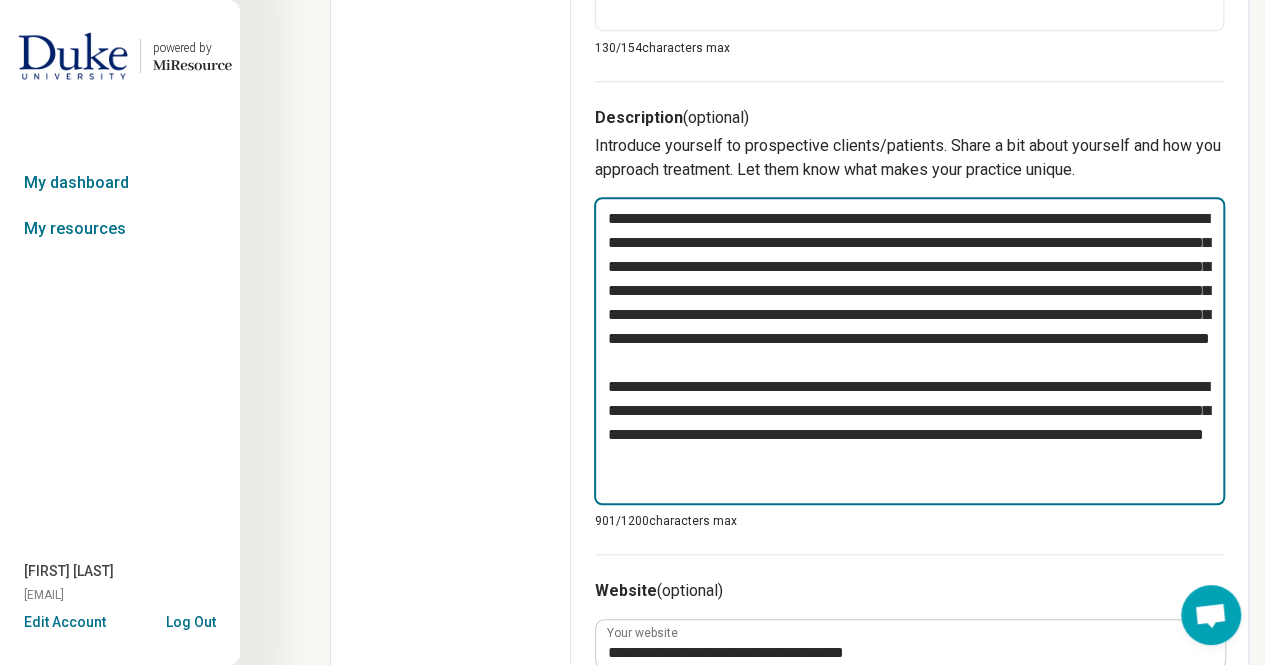type on "*" 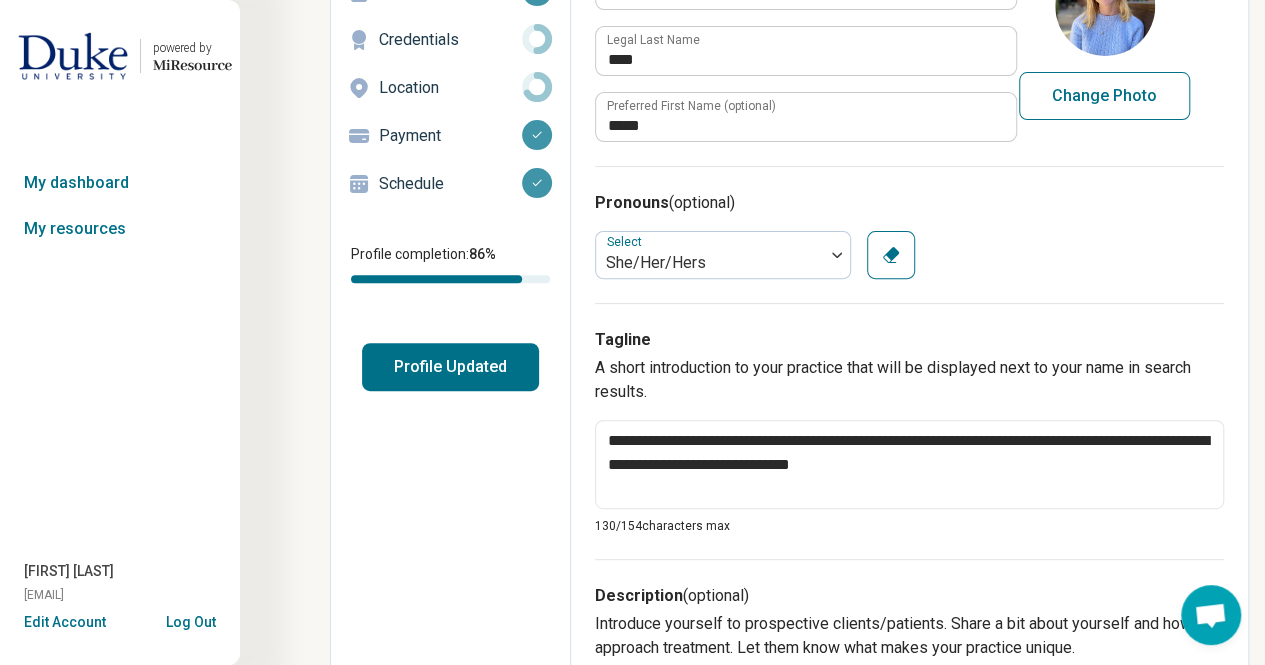 scroll, scrollTop: 0, scrollLeft: 0, axis: both 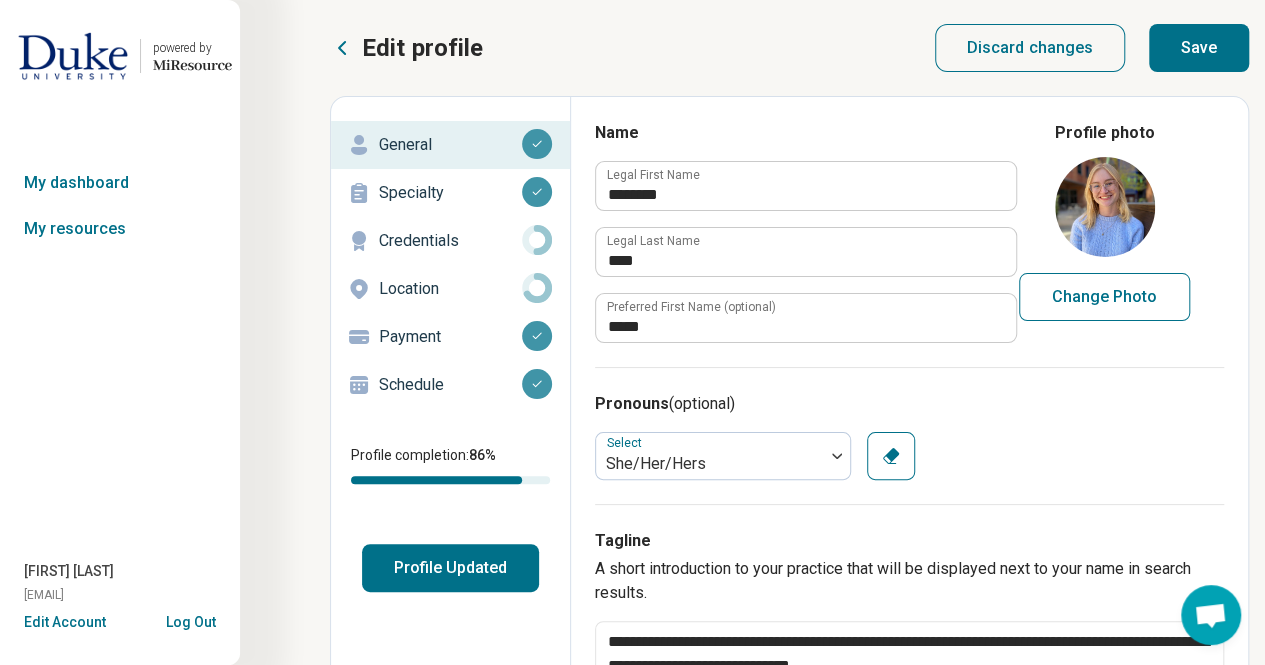 type on "**********" 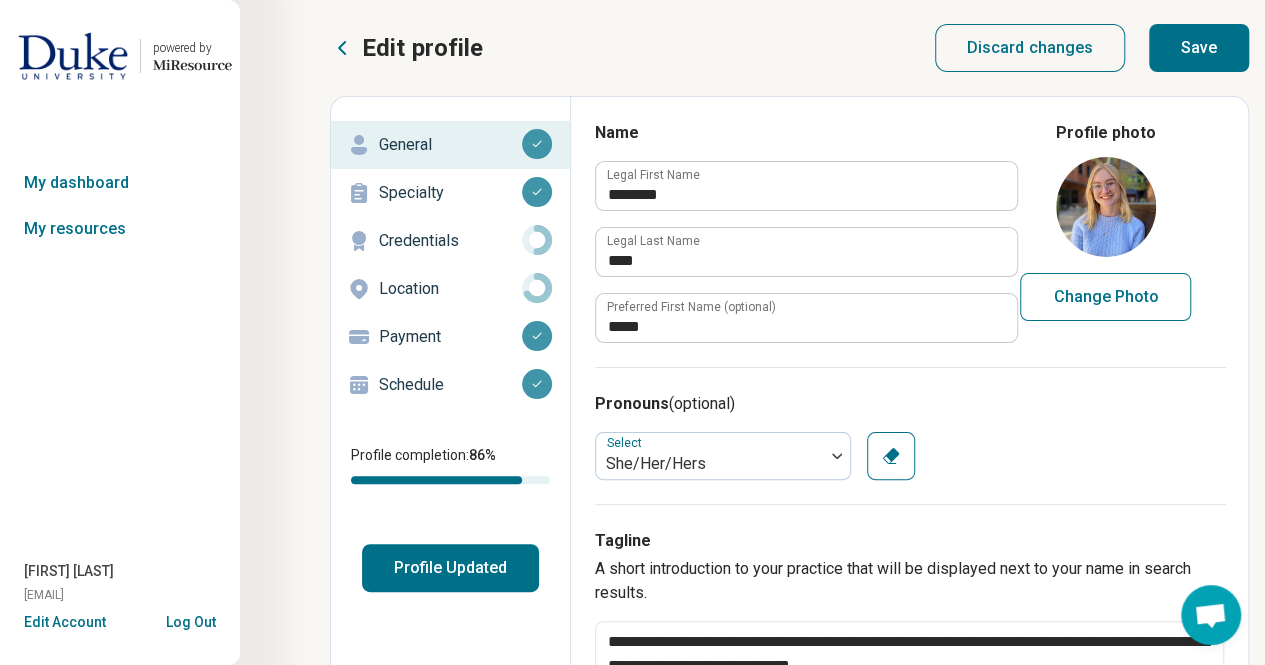 click on "Save" at bounding box center (1199, 48) 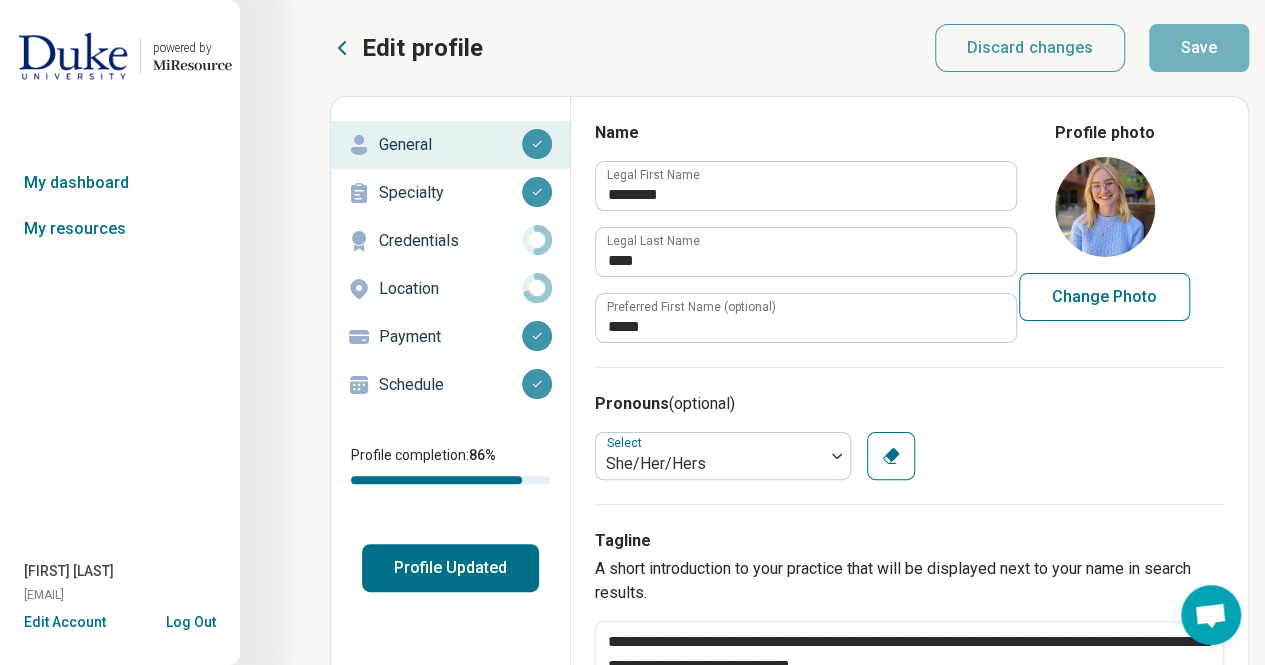 click on "Credentials" at bounding box center [450, 241] 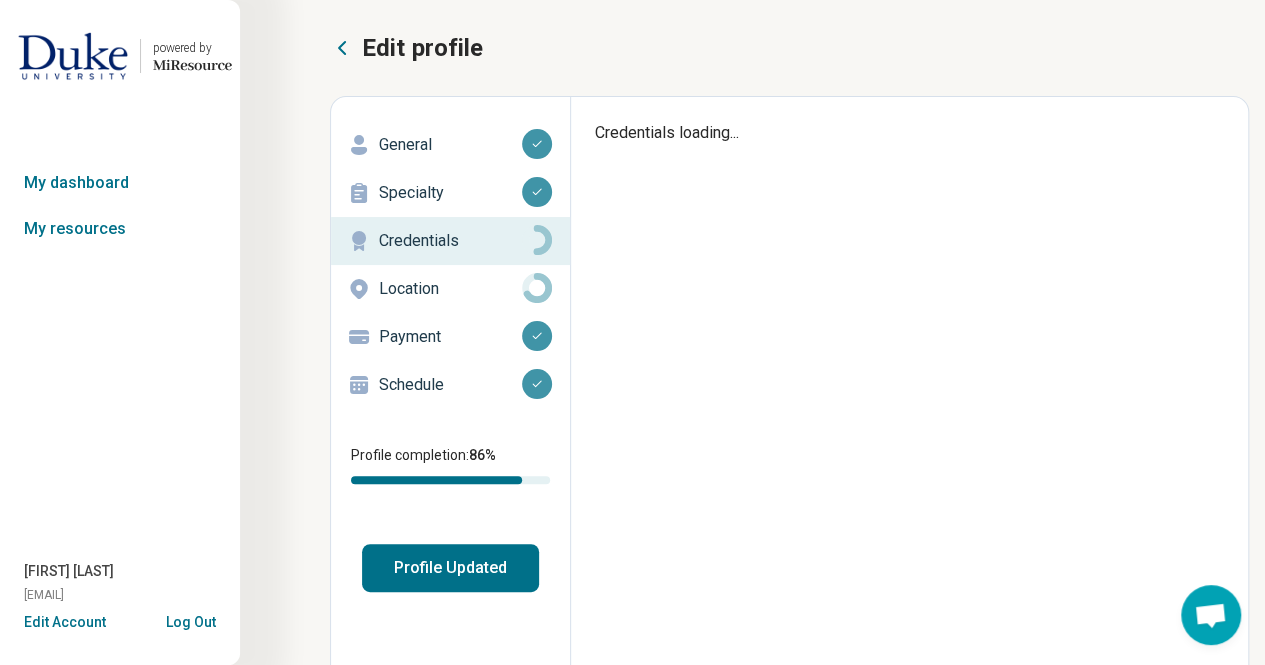 type on "*" 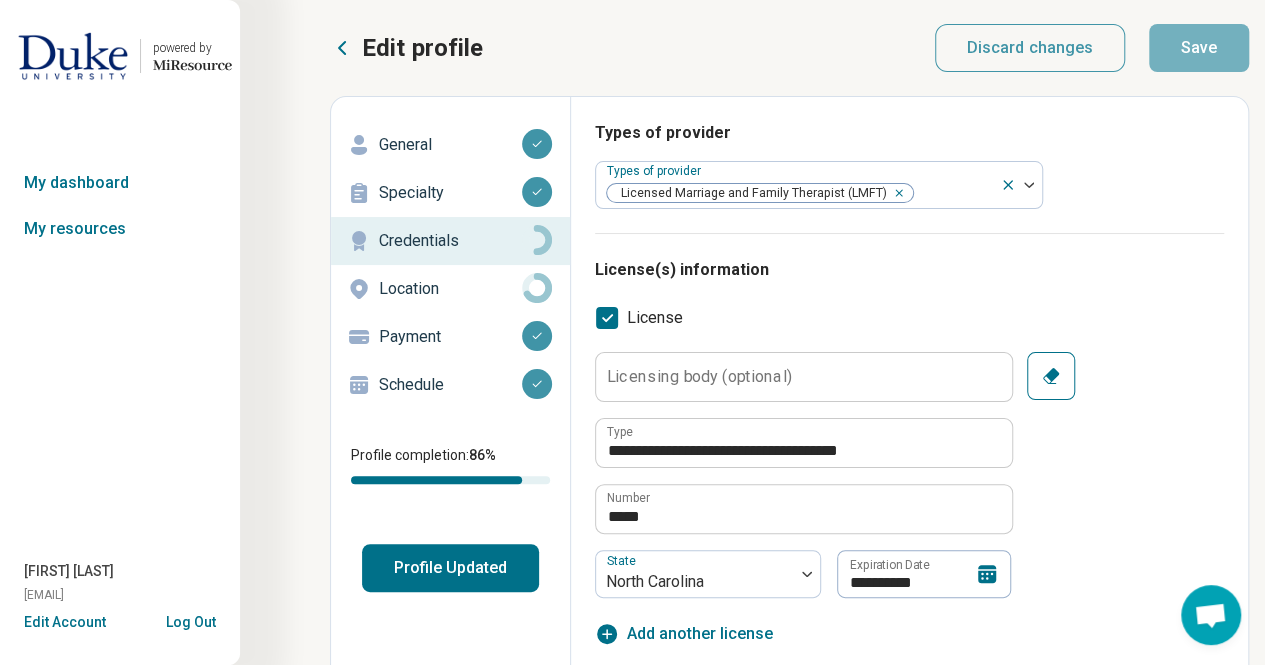 click on "Location" at bounding box center (450, 289) 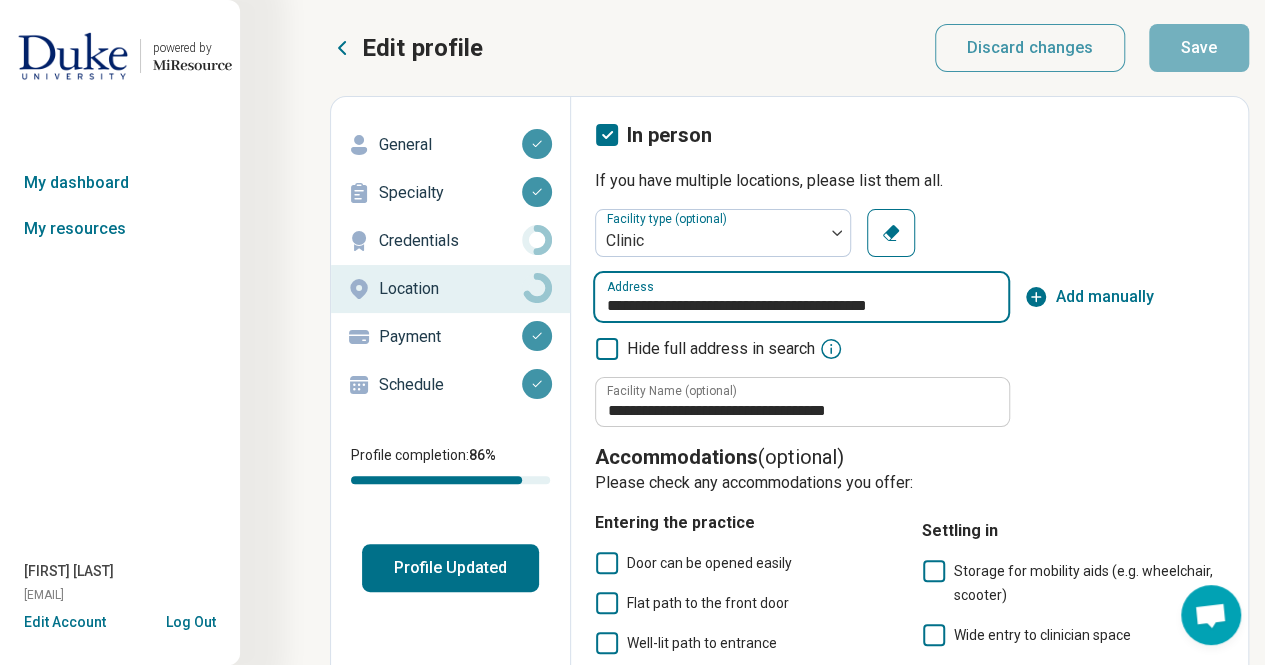 drag, startPoint x: 607, startPoint y: 303, endPoint x: 1279, endPoint y: 307, distance: 672.0119 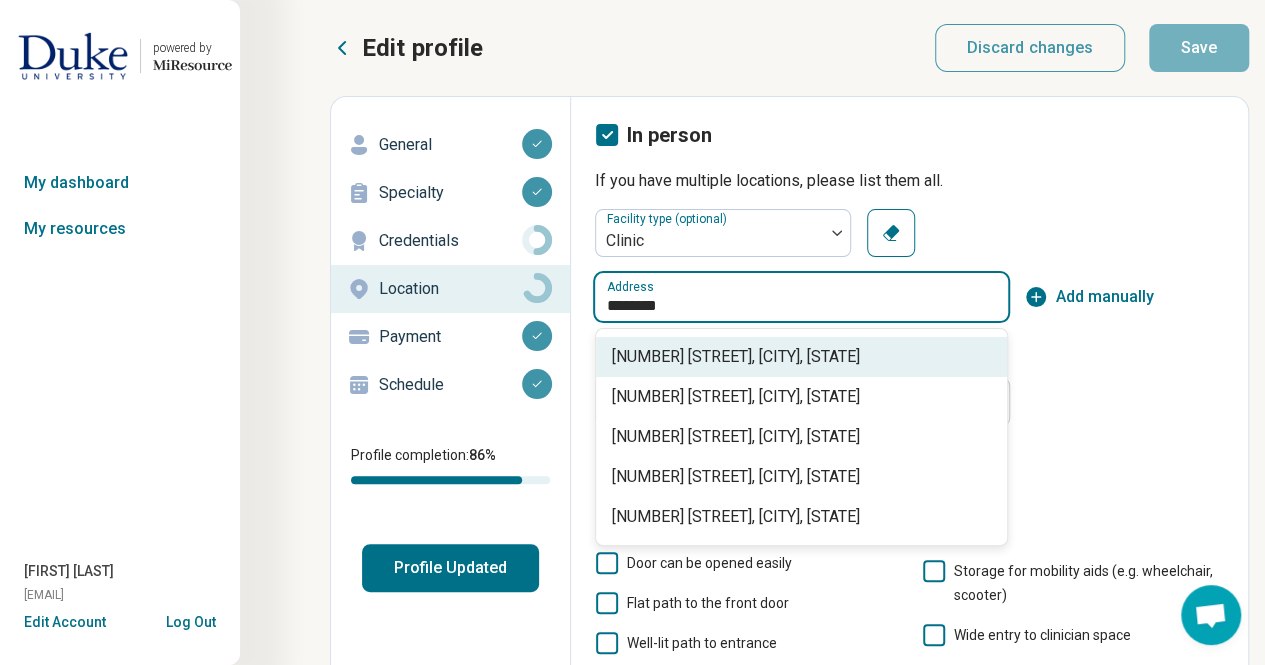 click on "[NUMBER] [STREET], [CITY], [STATE]" at bounding box center [805, 357] 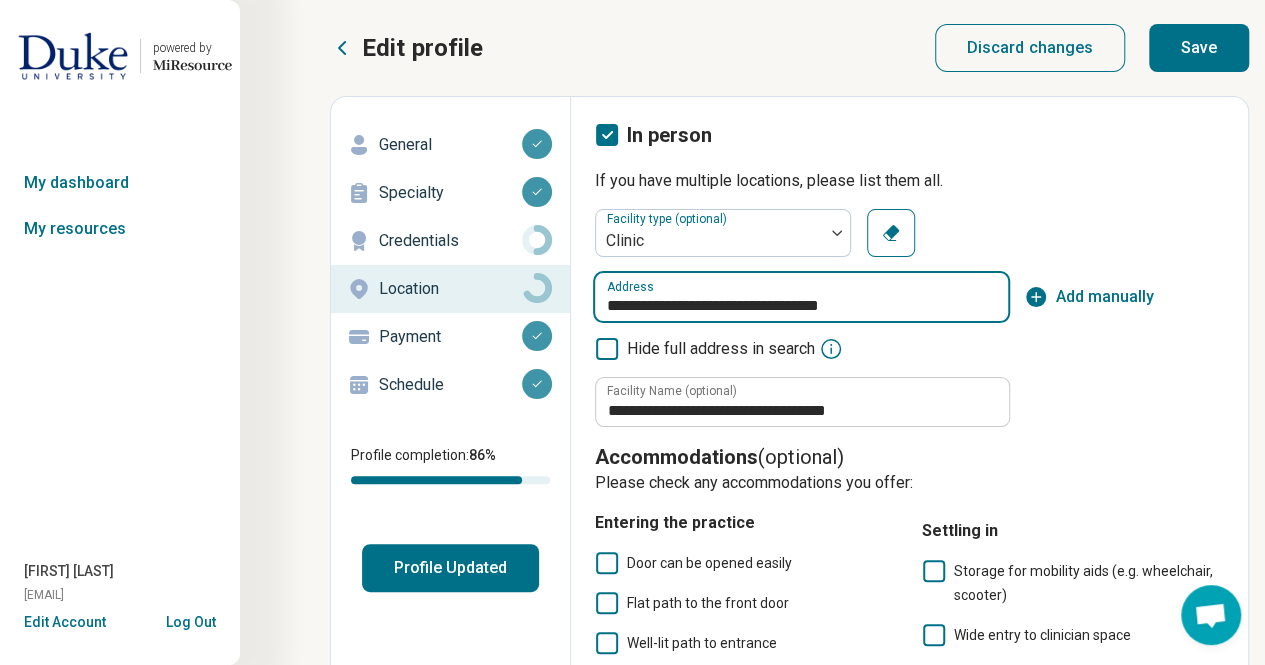 click on "**********" at bounding box center [801, 297] 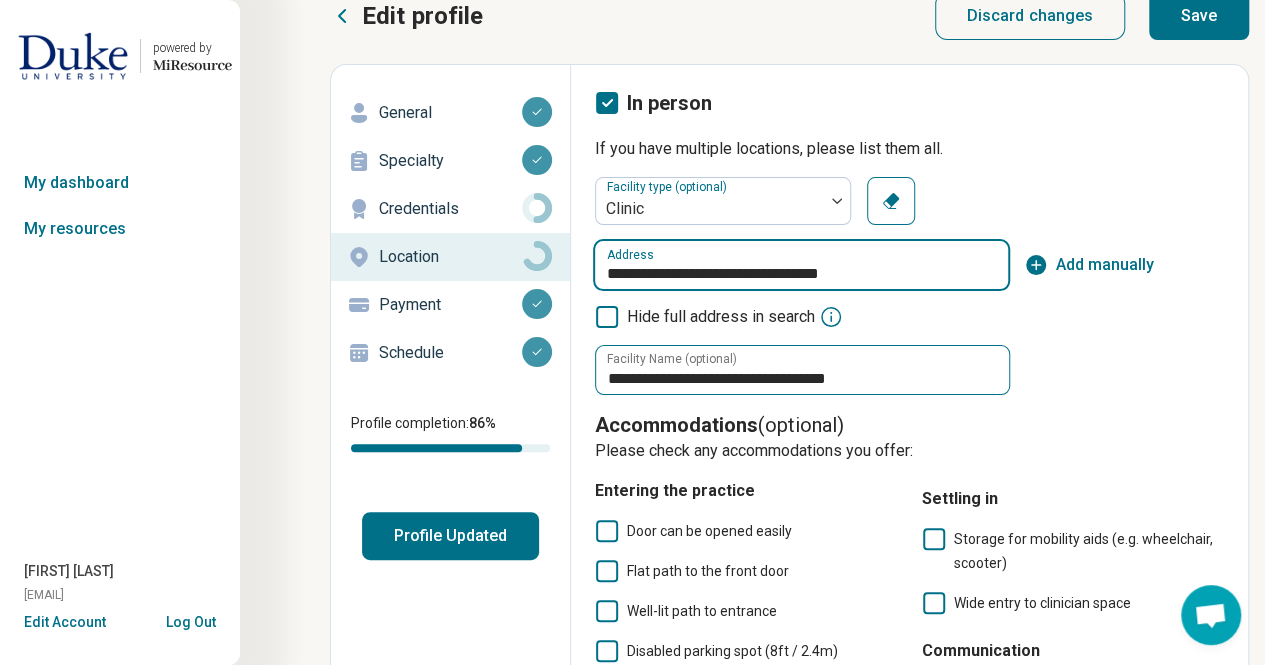 scroll, scrollTop: 36, scrollLeft: 0, axis: vertical 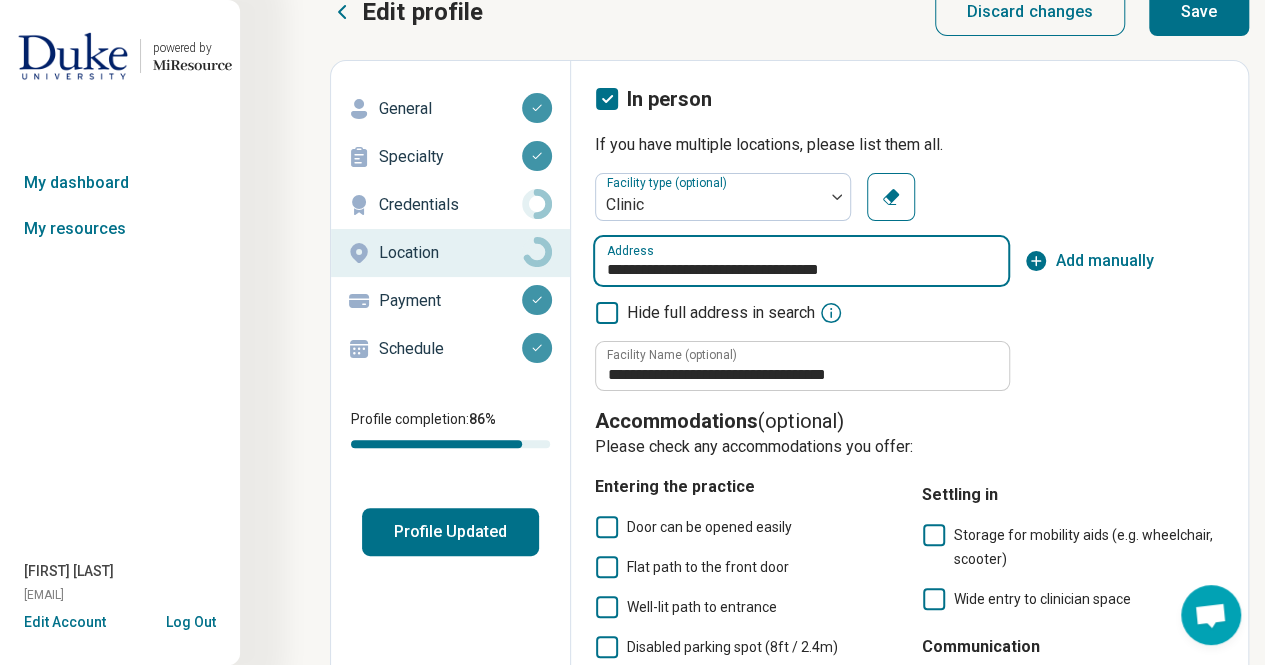 click on "**********" at bounding box center [801, 261] 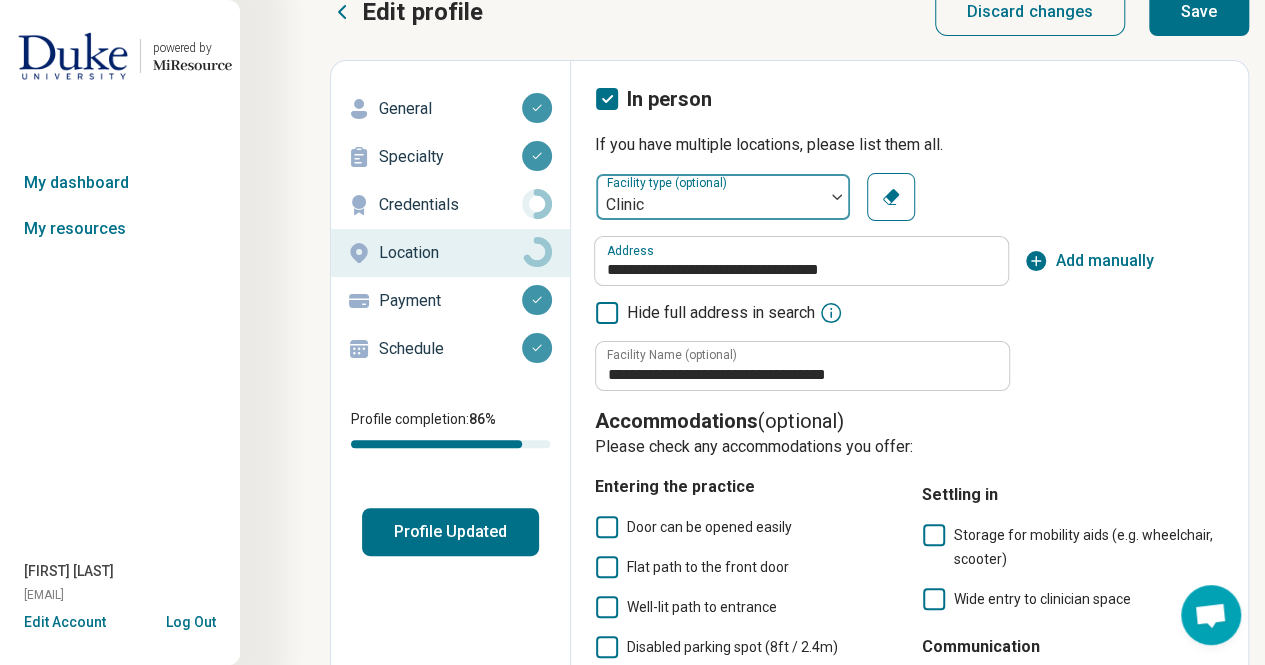 click at bounding box center (710, 205) 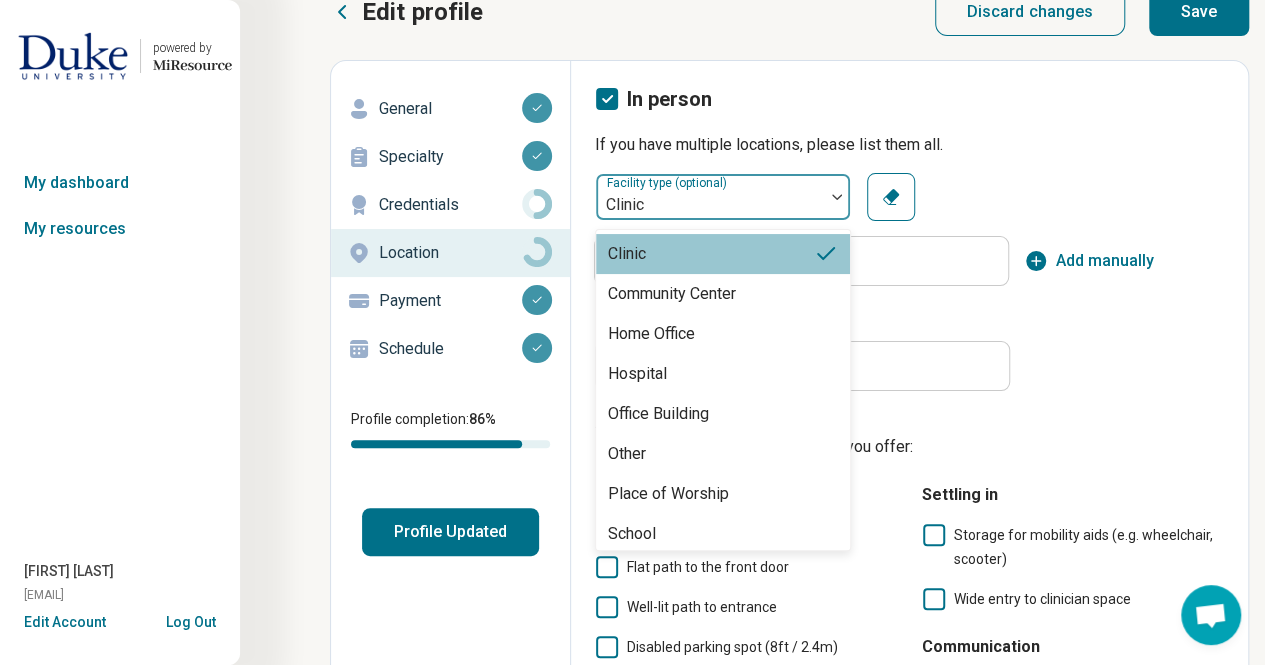 click at bounding box center [710, 205] 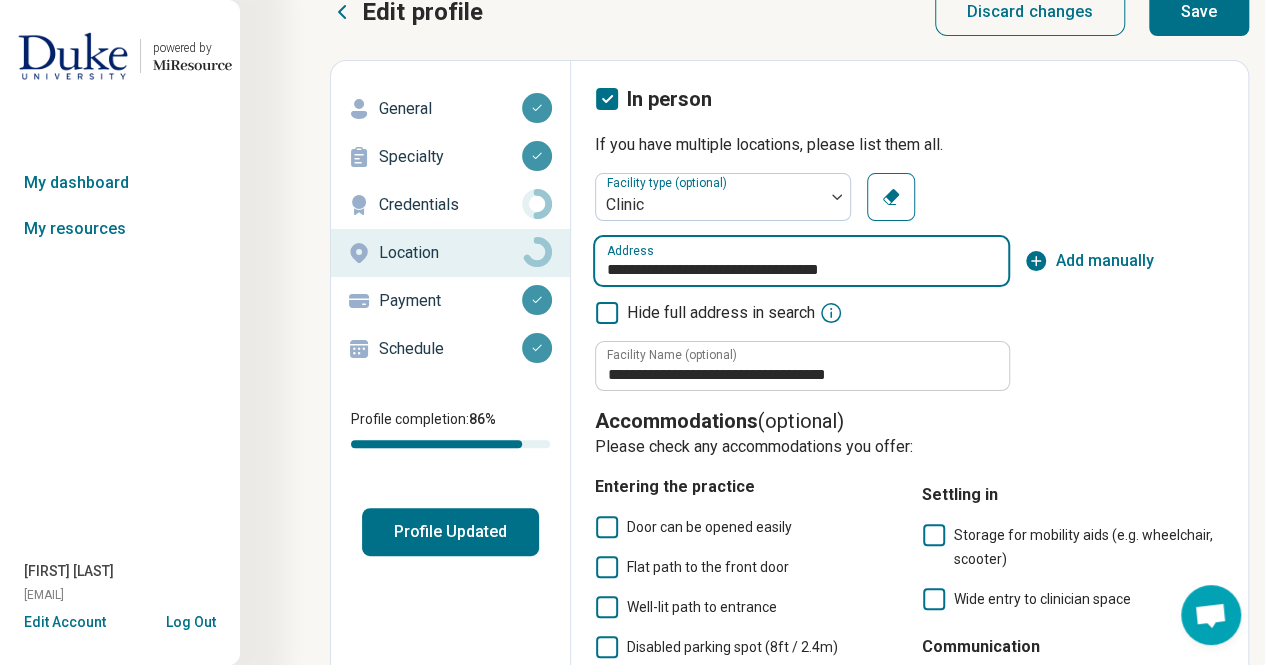 click on "**********" at bounding box center [801, 261] 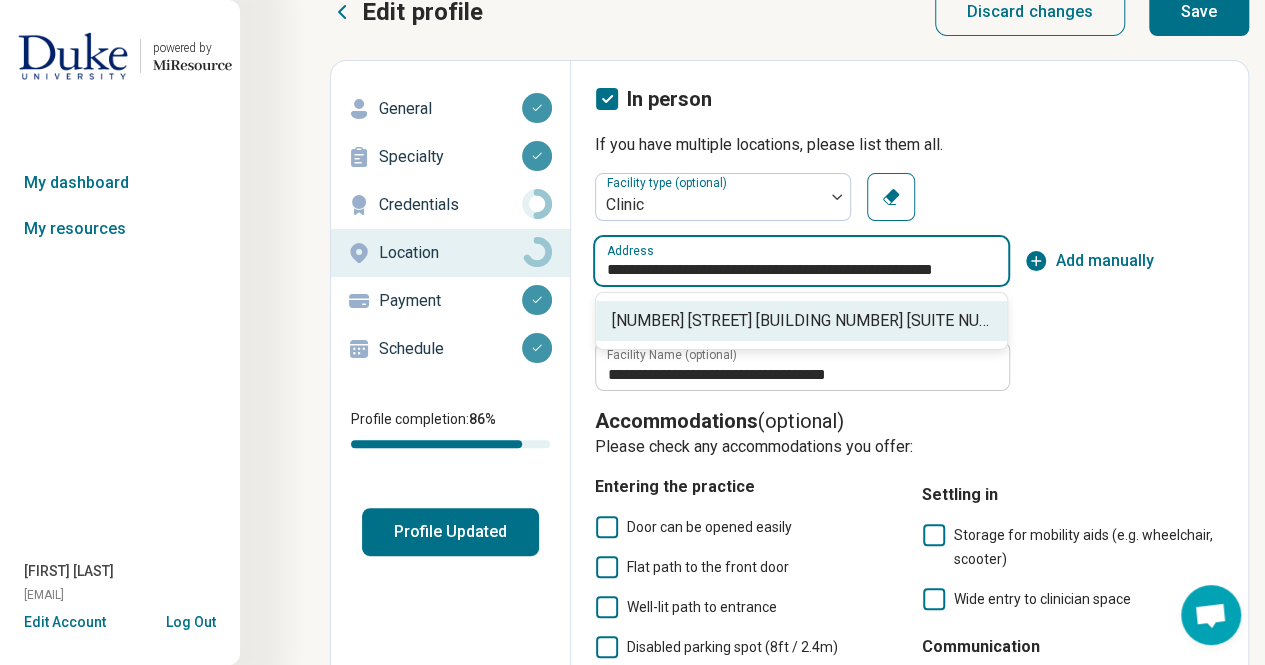 click on "[NUMBER] [STREET] [BUILDING NUMBER] [SUITE NUMBER], [CITY], [STATE]" at bounding box center [805, 321] 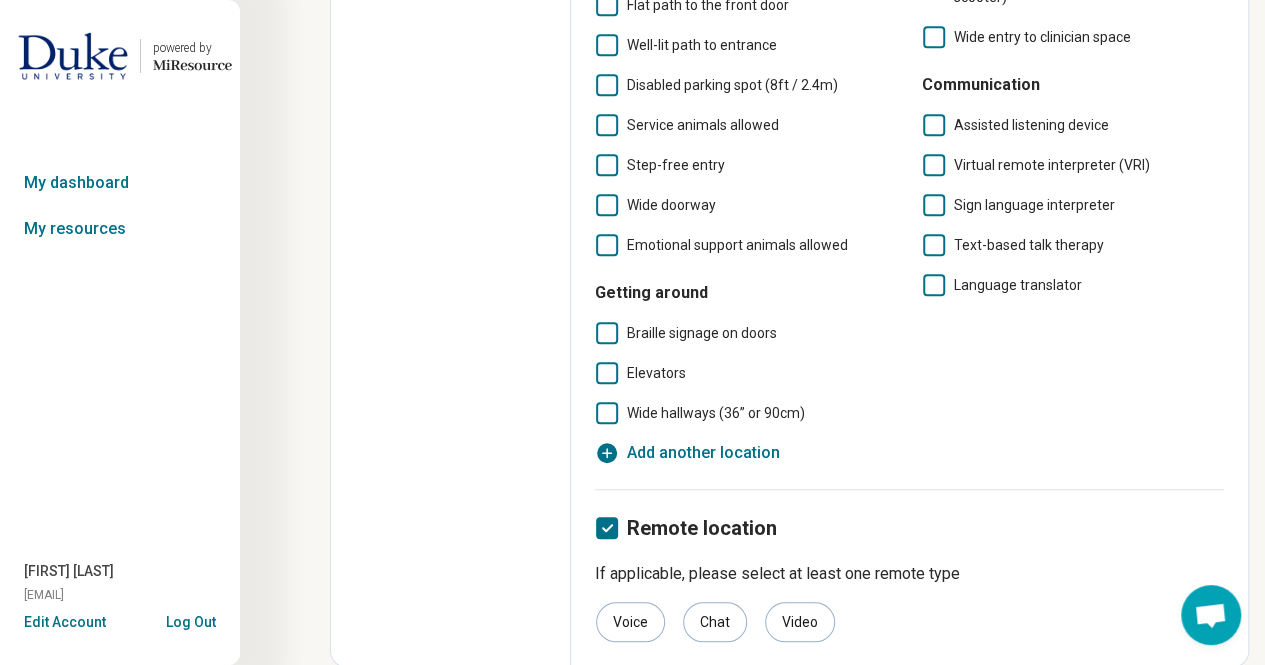 scroll, scrollTop: 0, scrollLeft: 0, axis: both 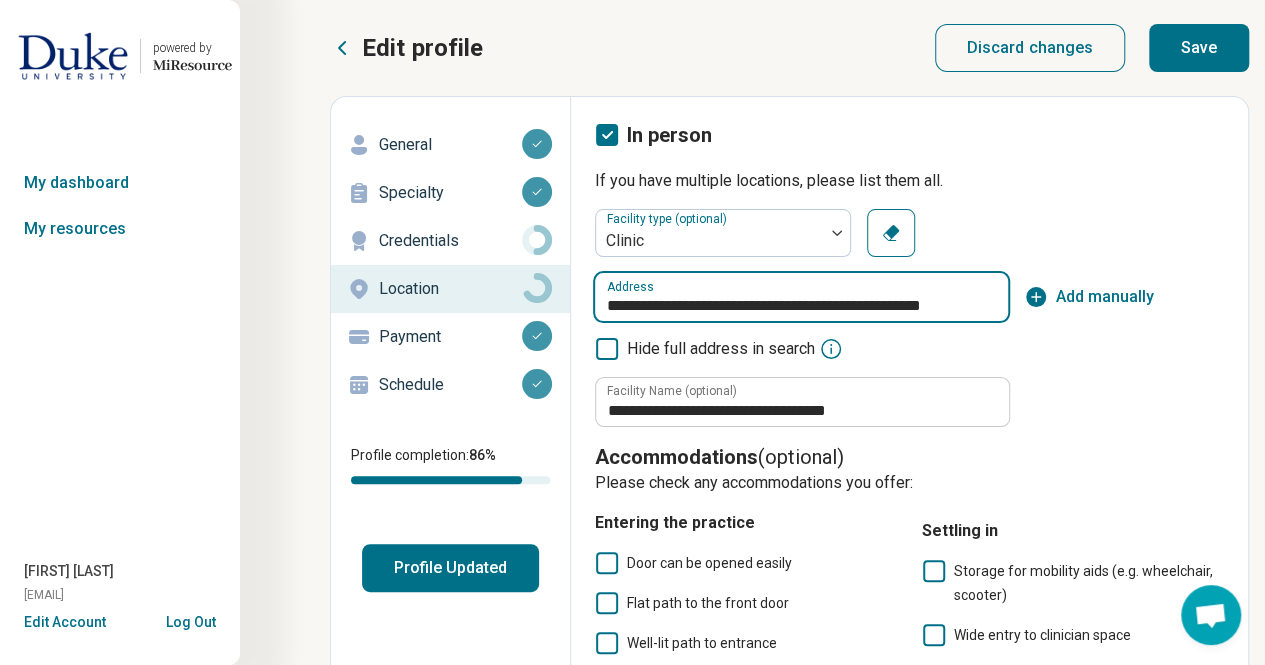 type on "**********" 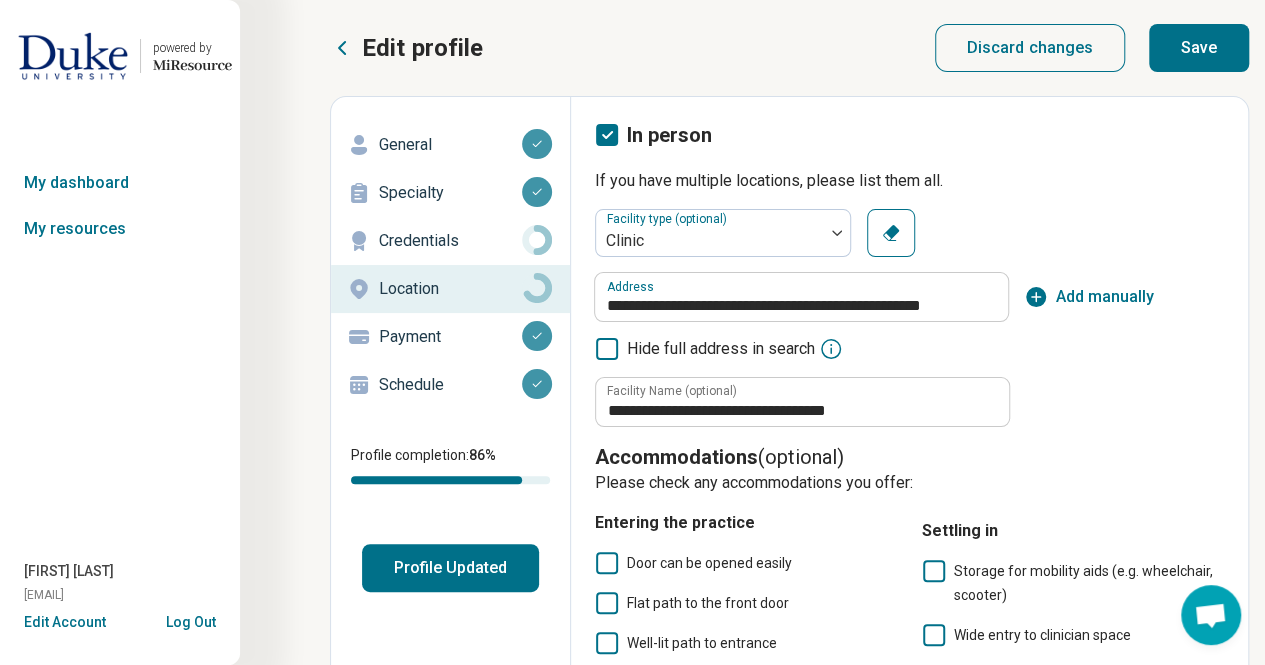 click on "Save" at bounding box center (1199, 48) 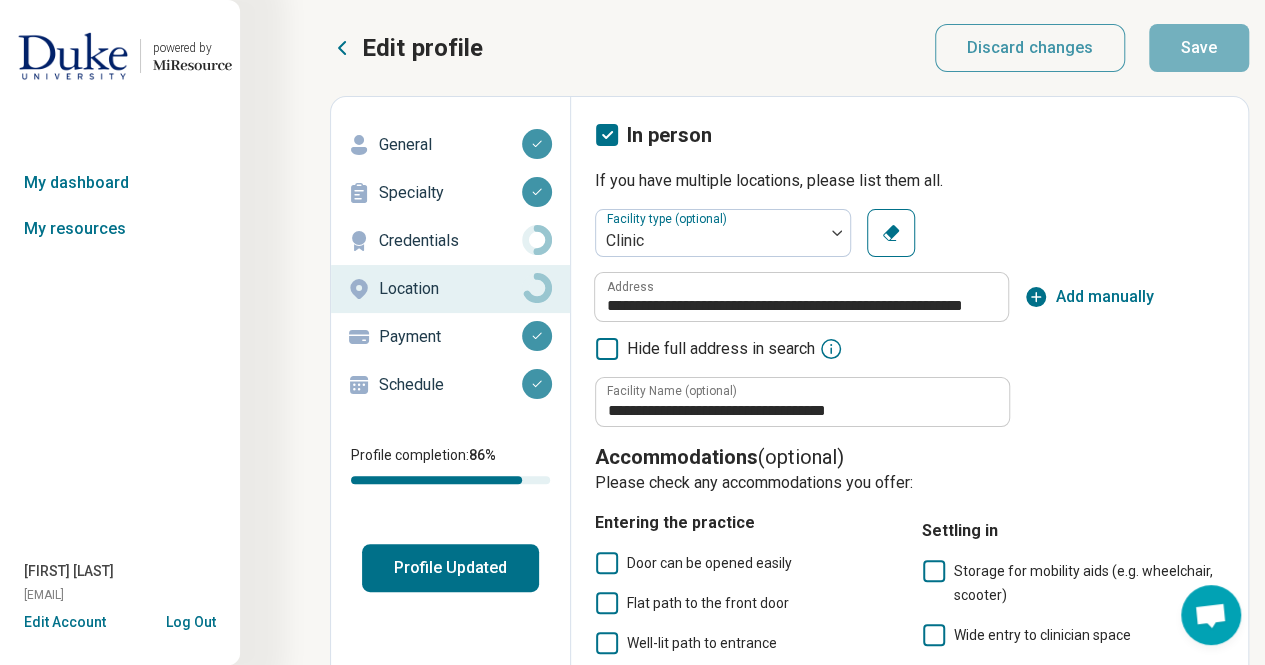 click on "Schedule" at bounding box center [450, 385] 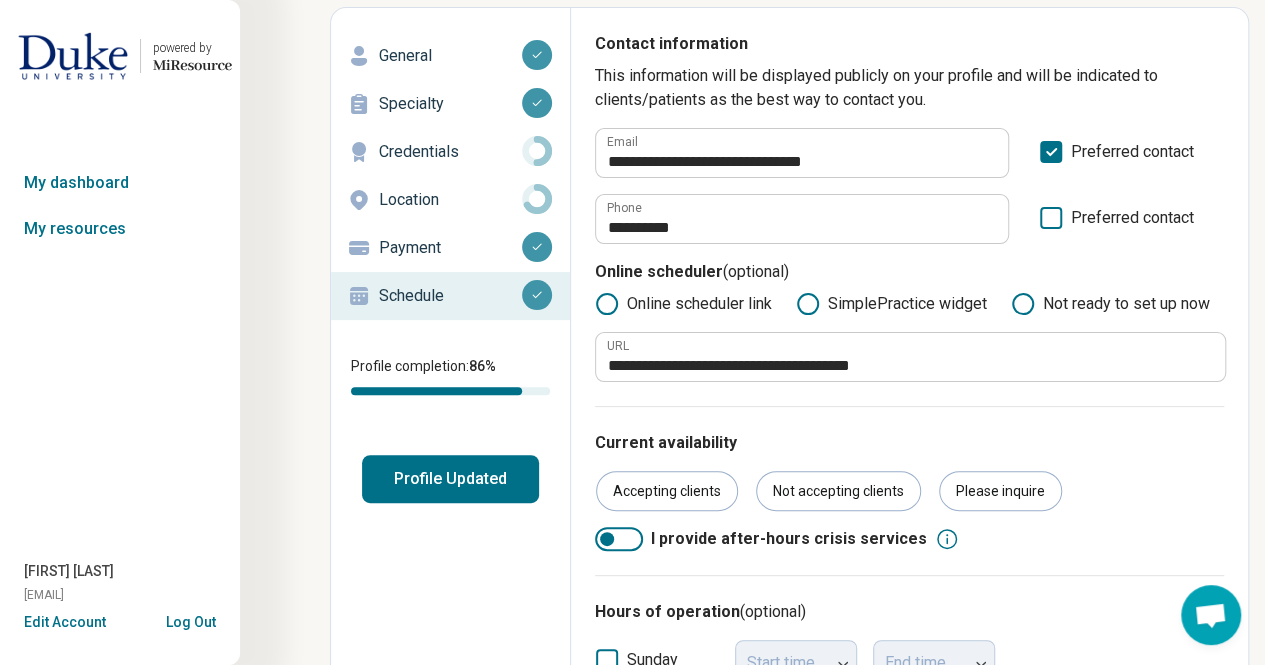scroll, scrollTop: 93, scrollLeft: 0, axis: vertical 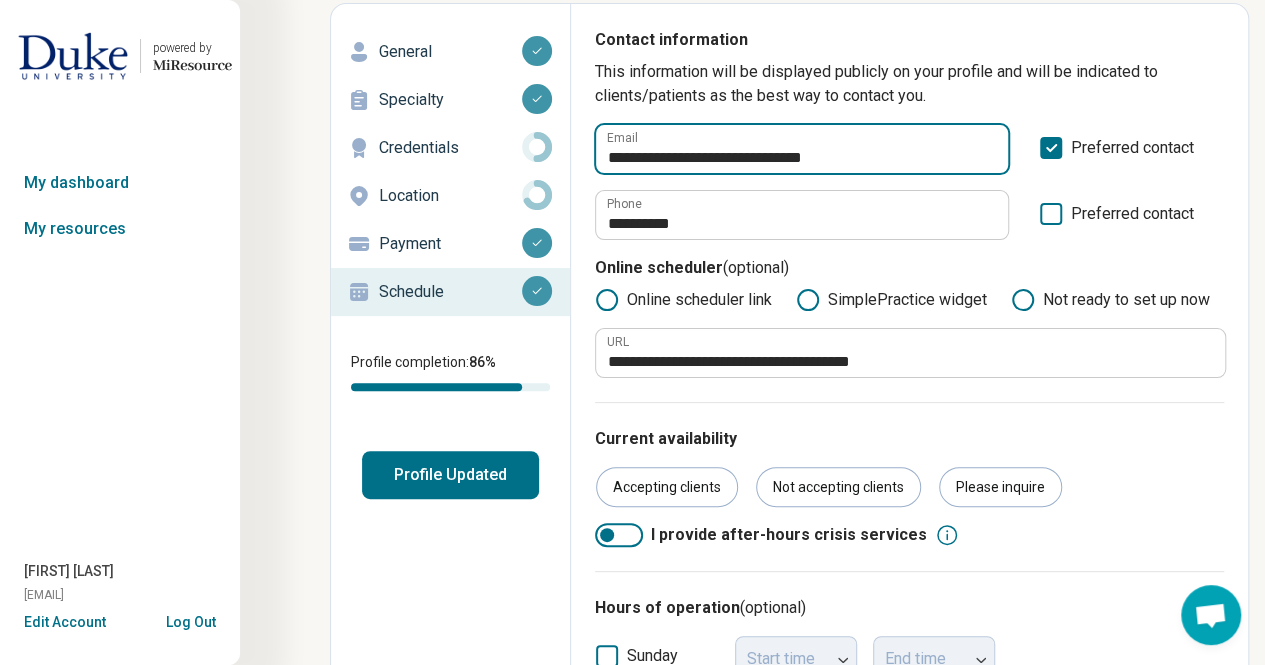 drag, startPoint x: 862, startPoint y: 156, endPoint x: 660, endPoint y: 166, distance: 202.24738 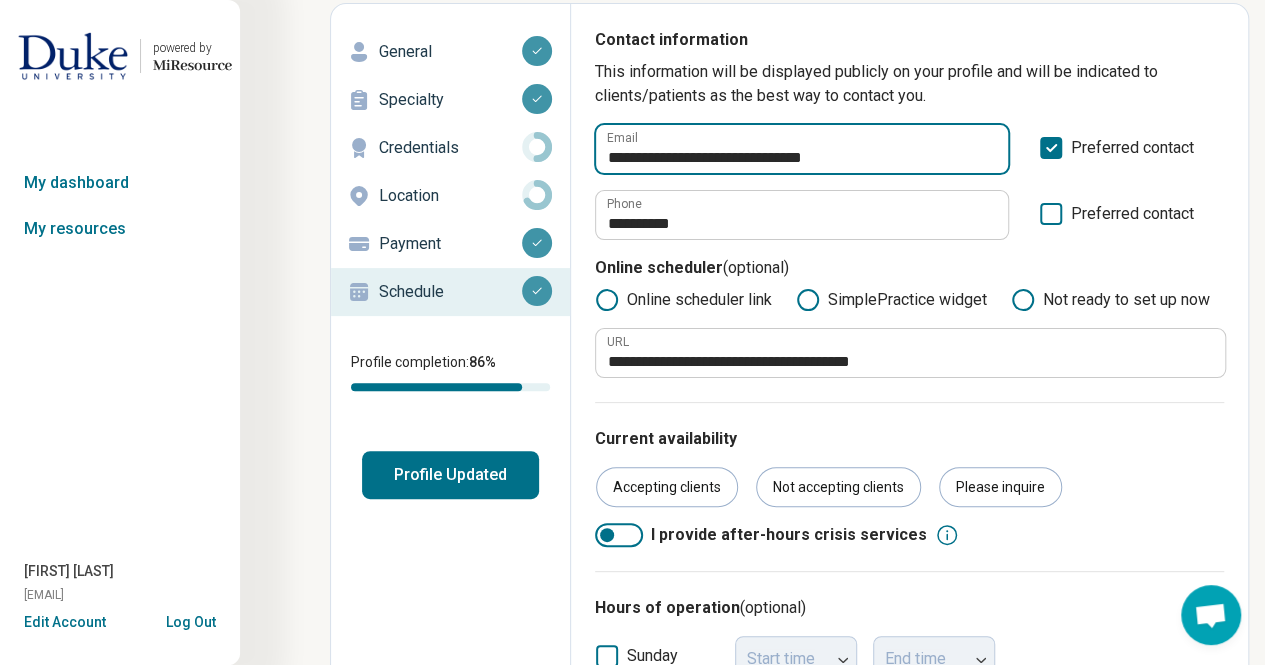 click on "**********" at bounding box center [802, 149] 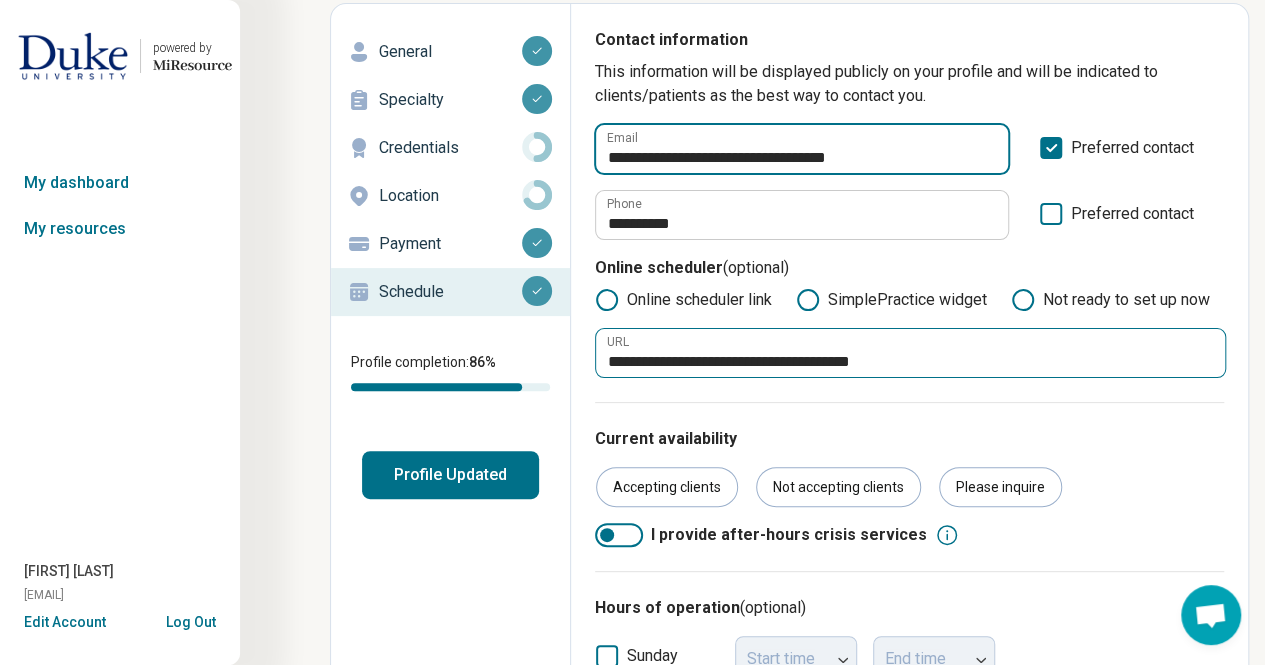 type on "**********" 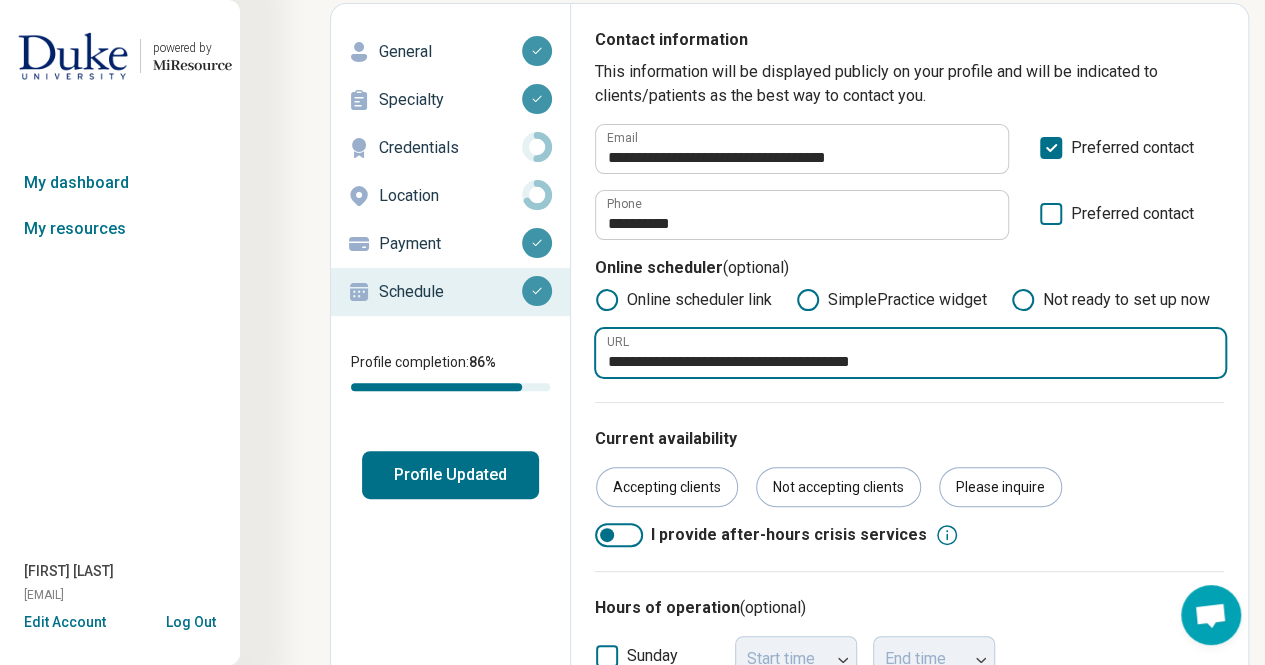 click on "**********" at bounding box center [910, 353] 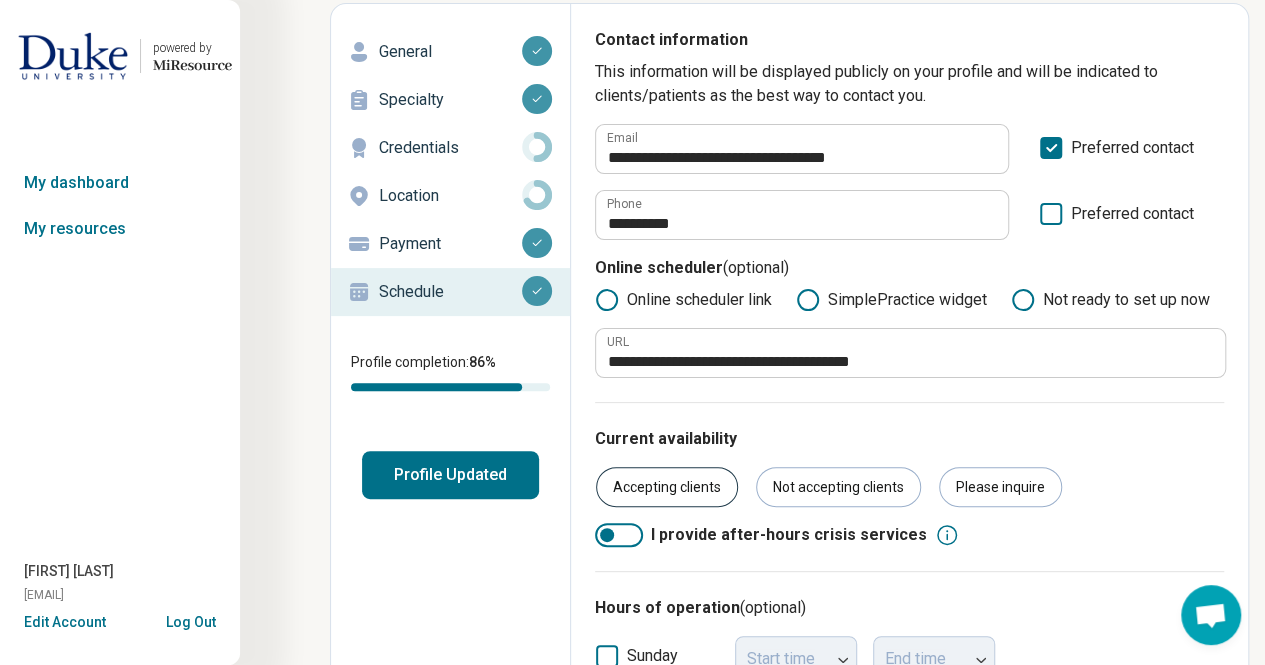 click on "Accepting clients" at bounding box center (667, 487) 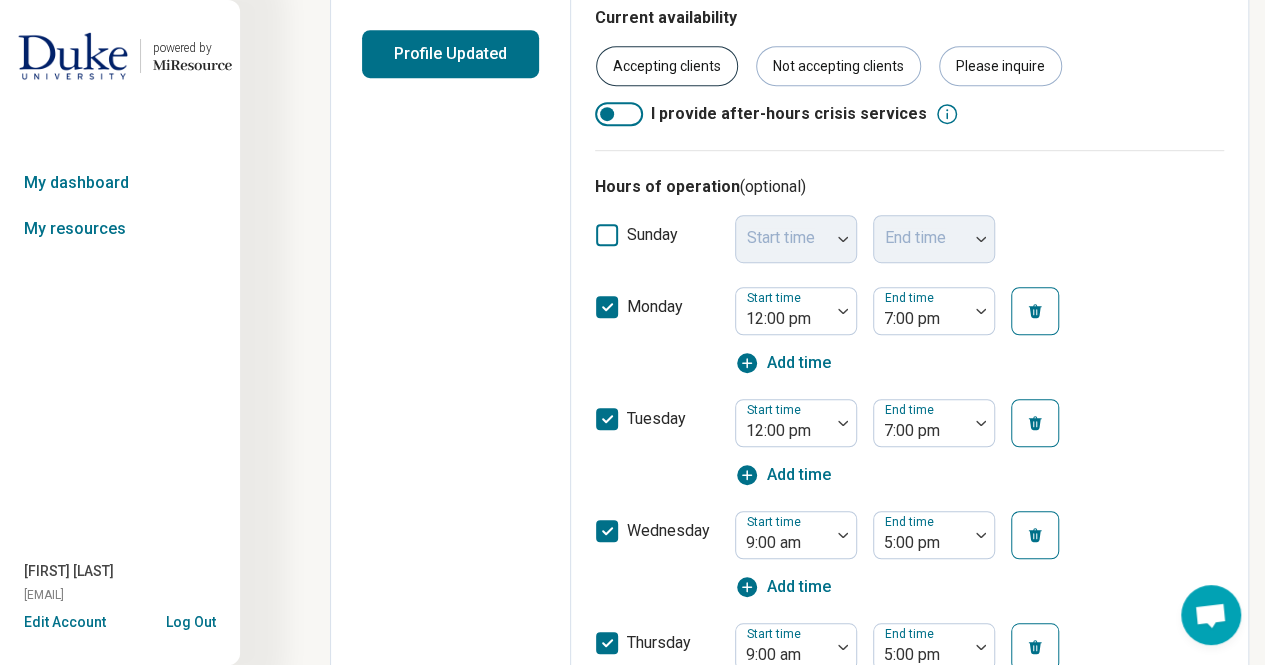 scroll, scrollTop: 511, scrollLeft: 0, axis: vertical 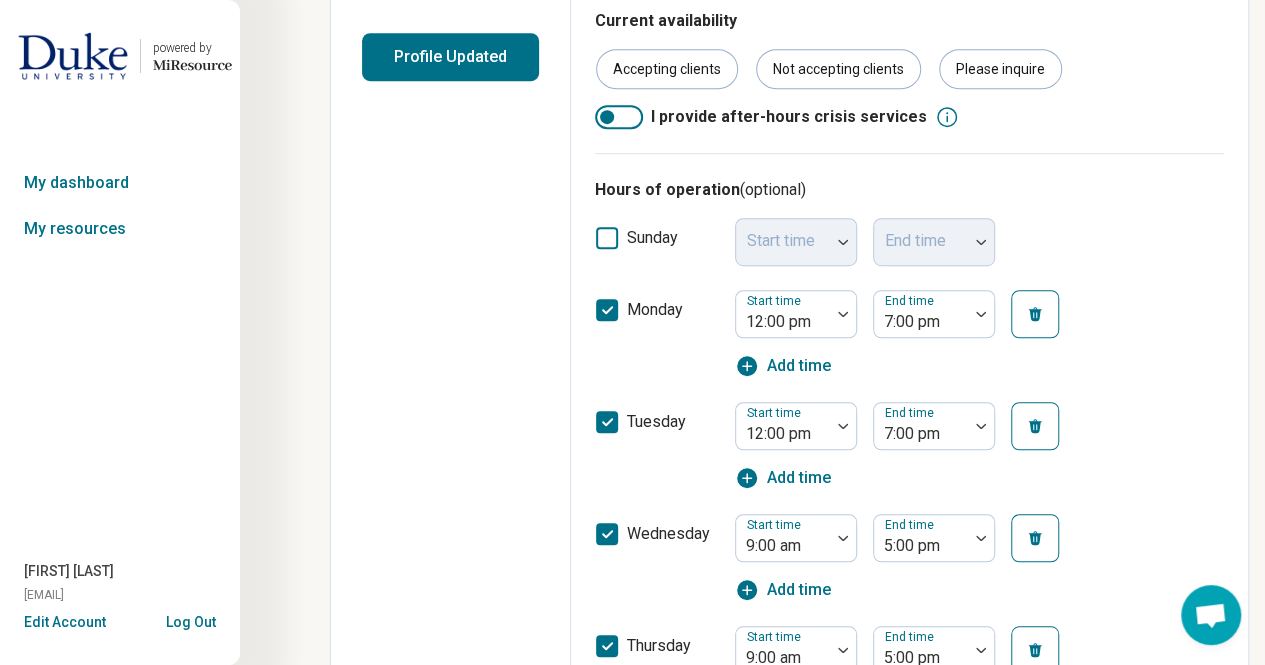 click on "monday" at bounding box center [657, 338] 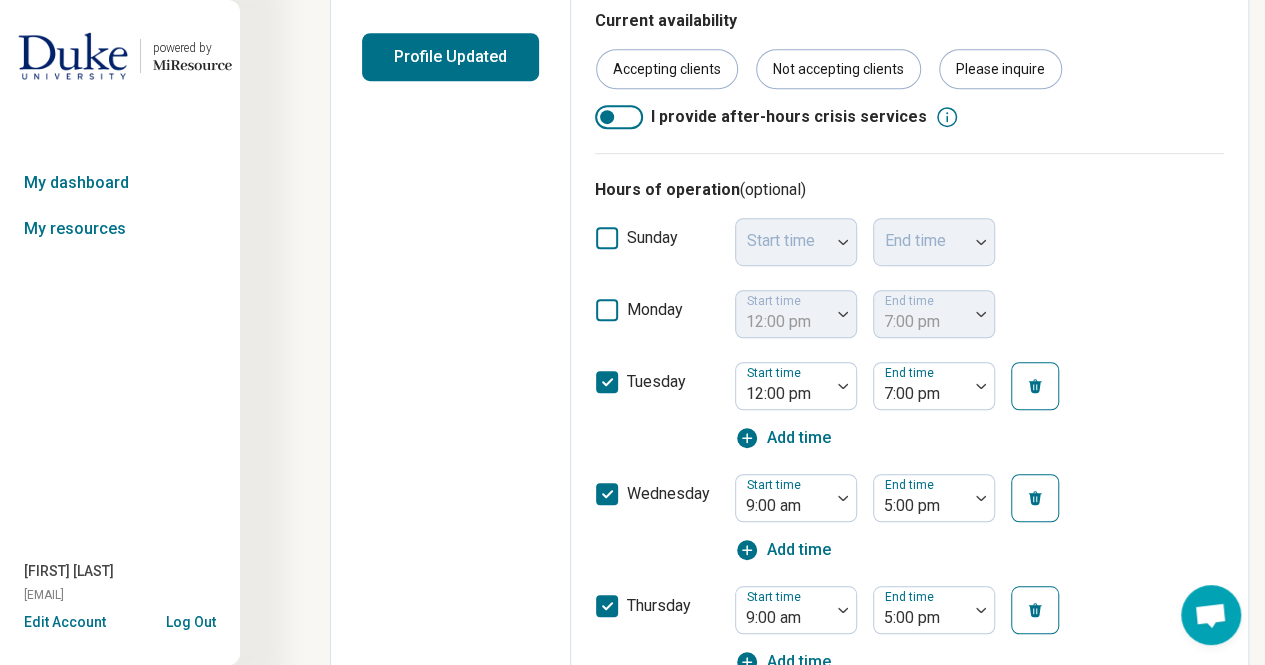 scroll, scrollTop: 10, scrollLeft: 0, axis: vertical 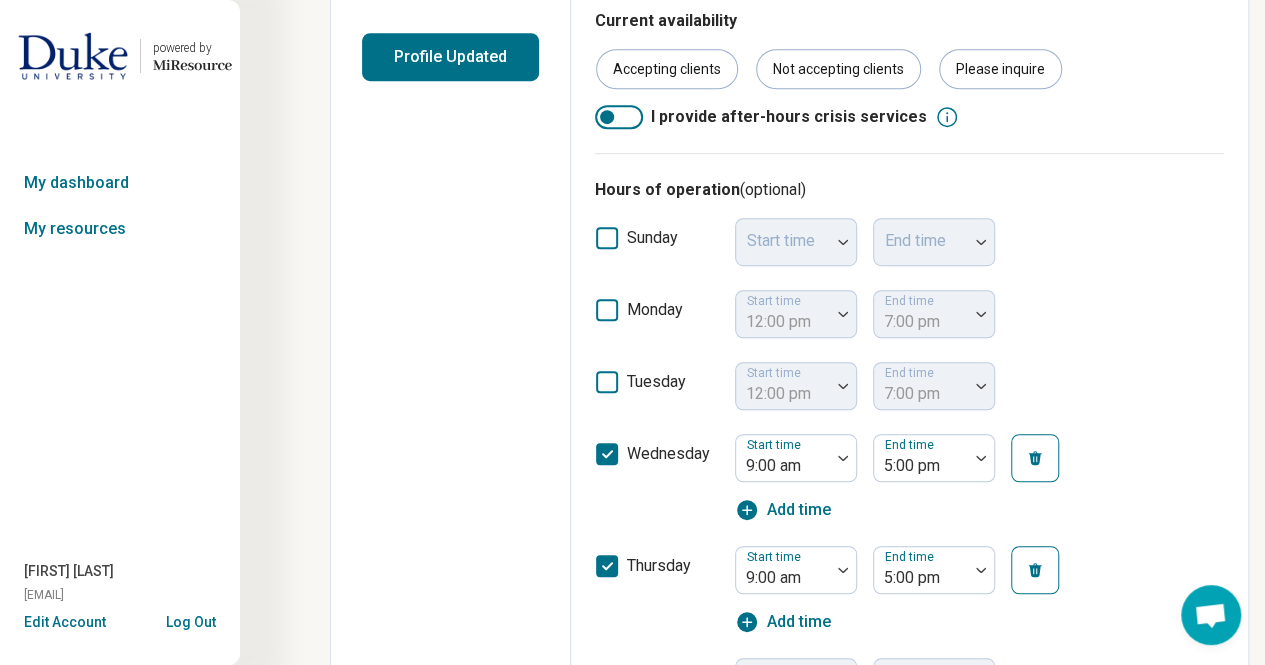 click 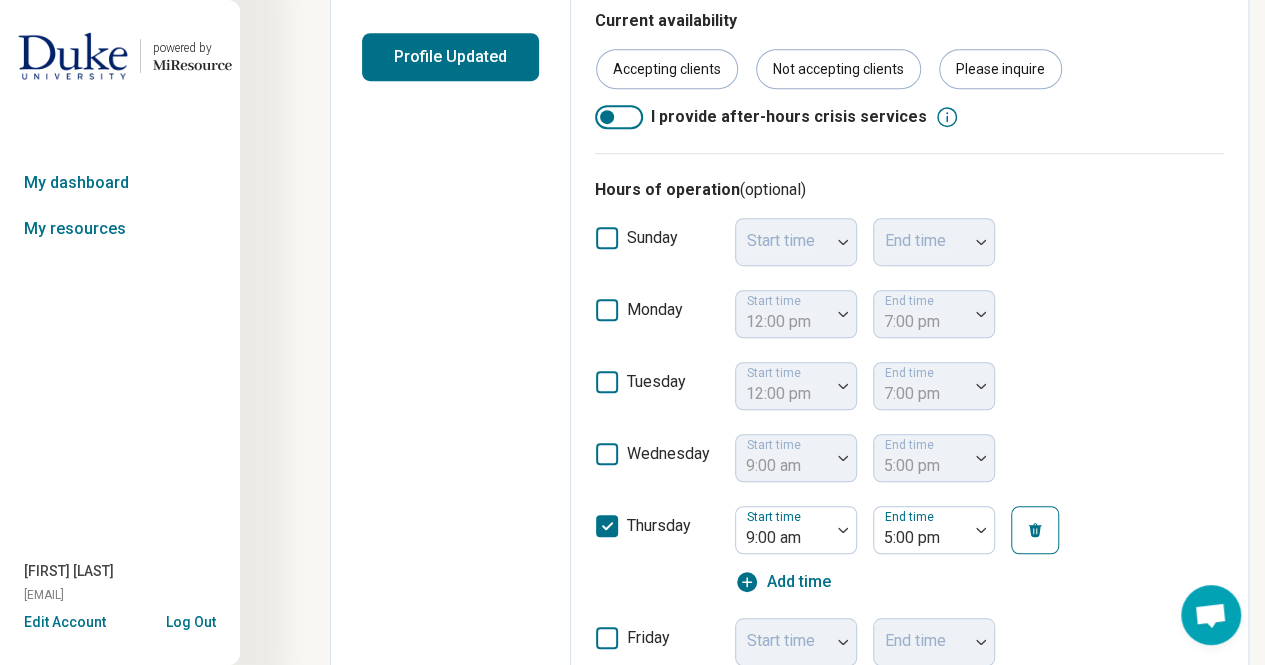scroll, scrollTop: 562, scrollLeft: 0, axis: vertical 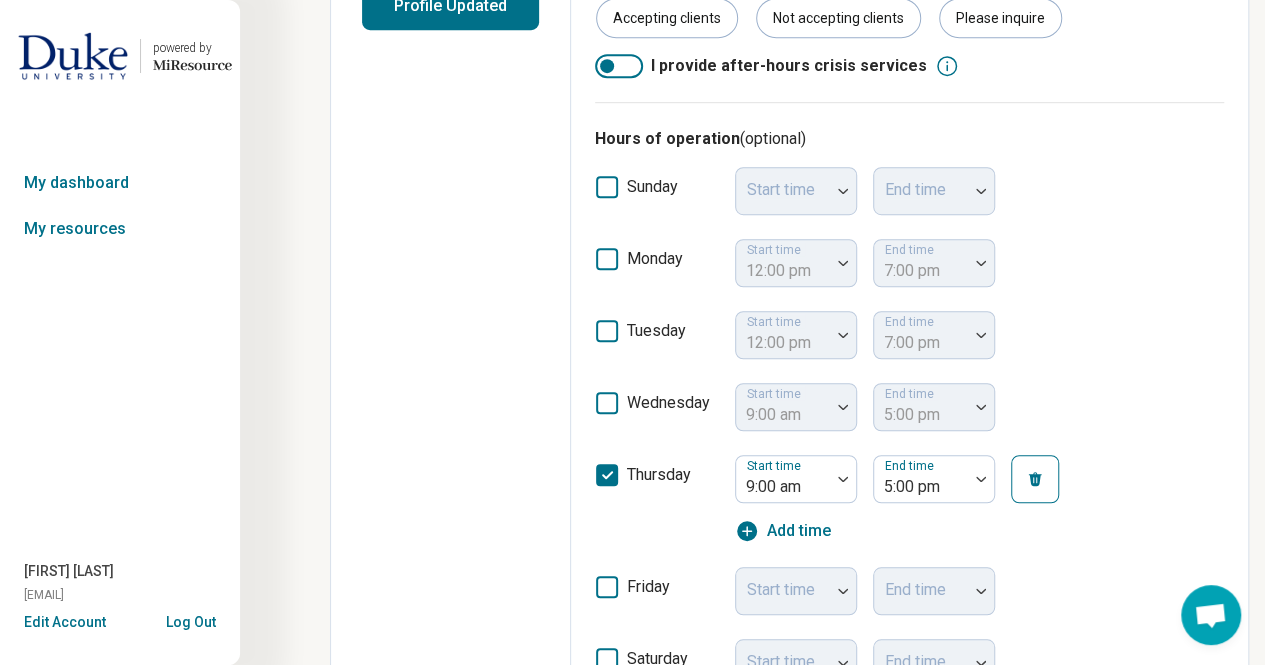 click 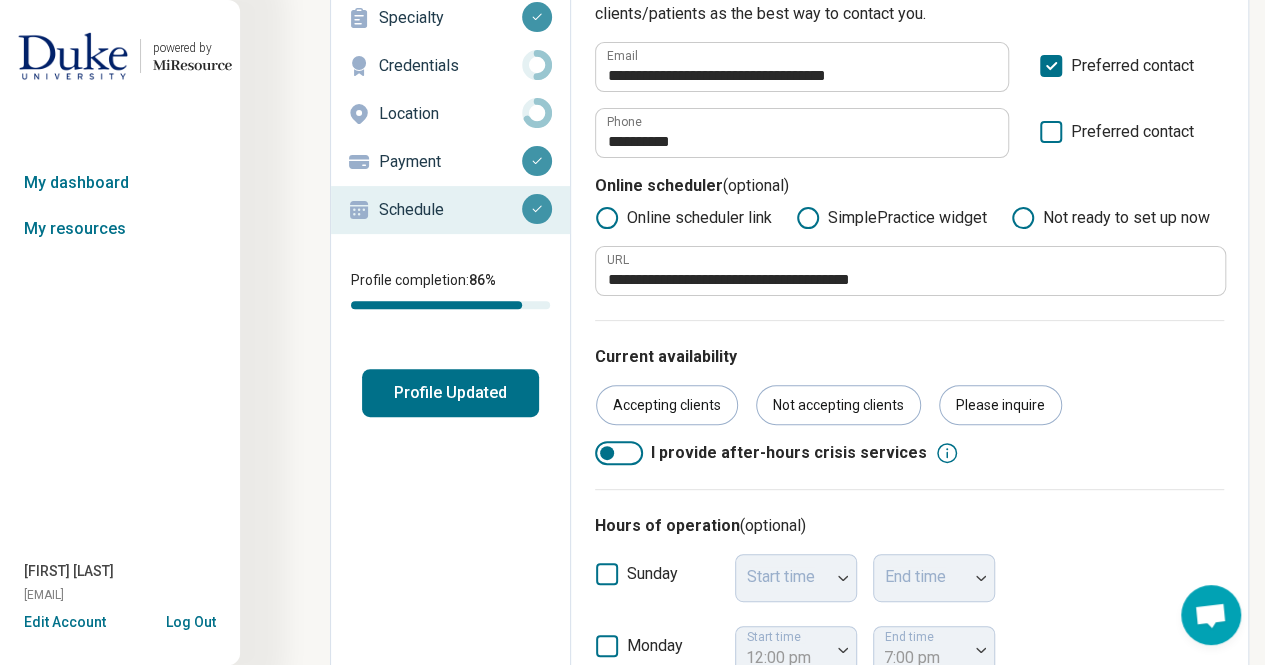 scroll, scrollTop: 0, scrollLeft: 0, axis: both 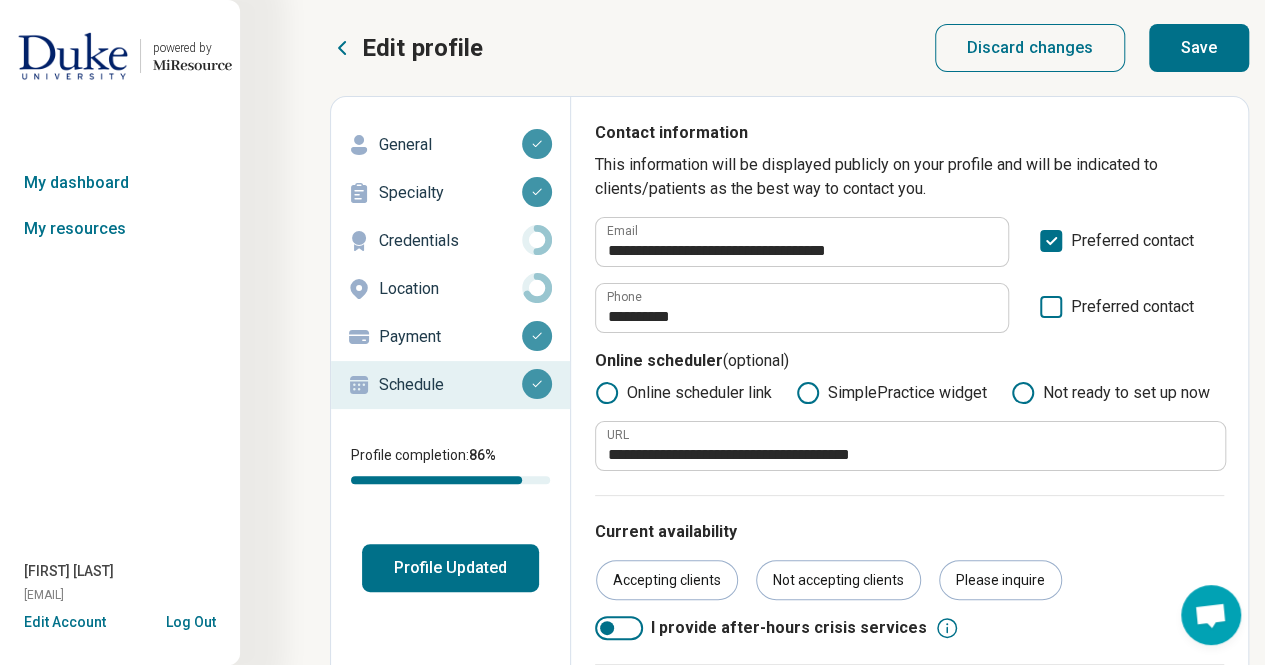 click on "Save" at bounding box center (1199, 48) 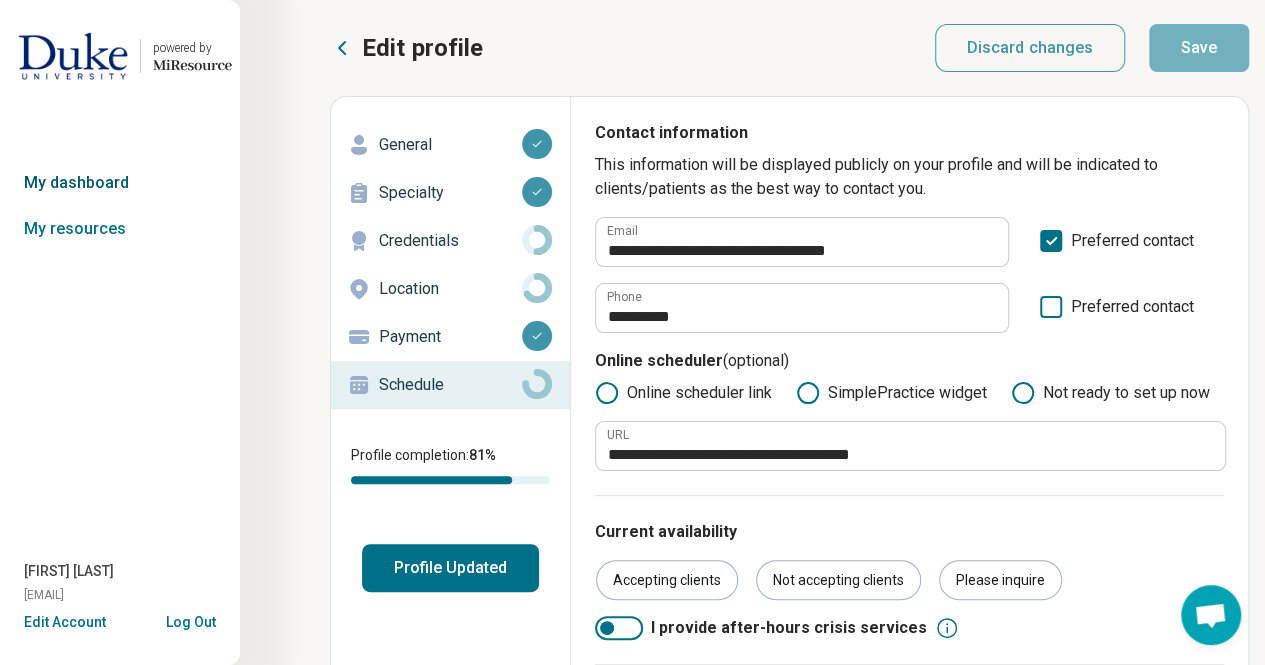 click on "My dashboard" at bounding box center [120, 183] 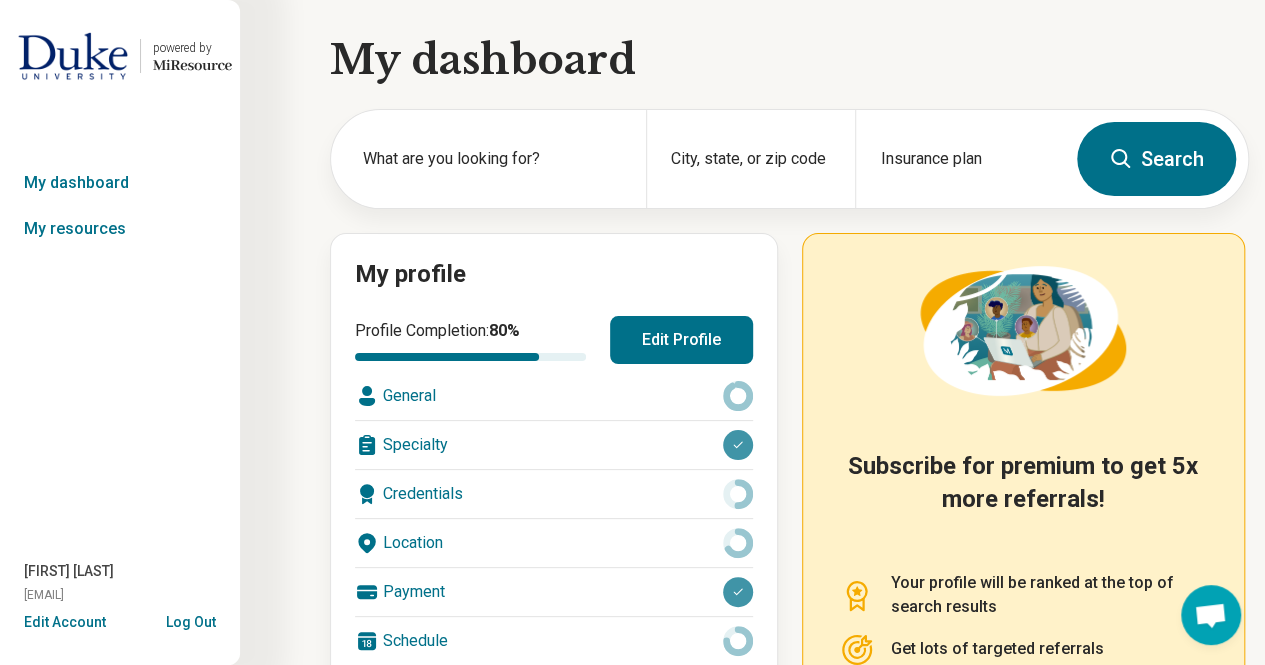 scroll, scrollTop: 298, scrollLeft: 0, axis: vertical 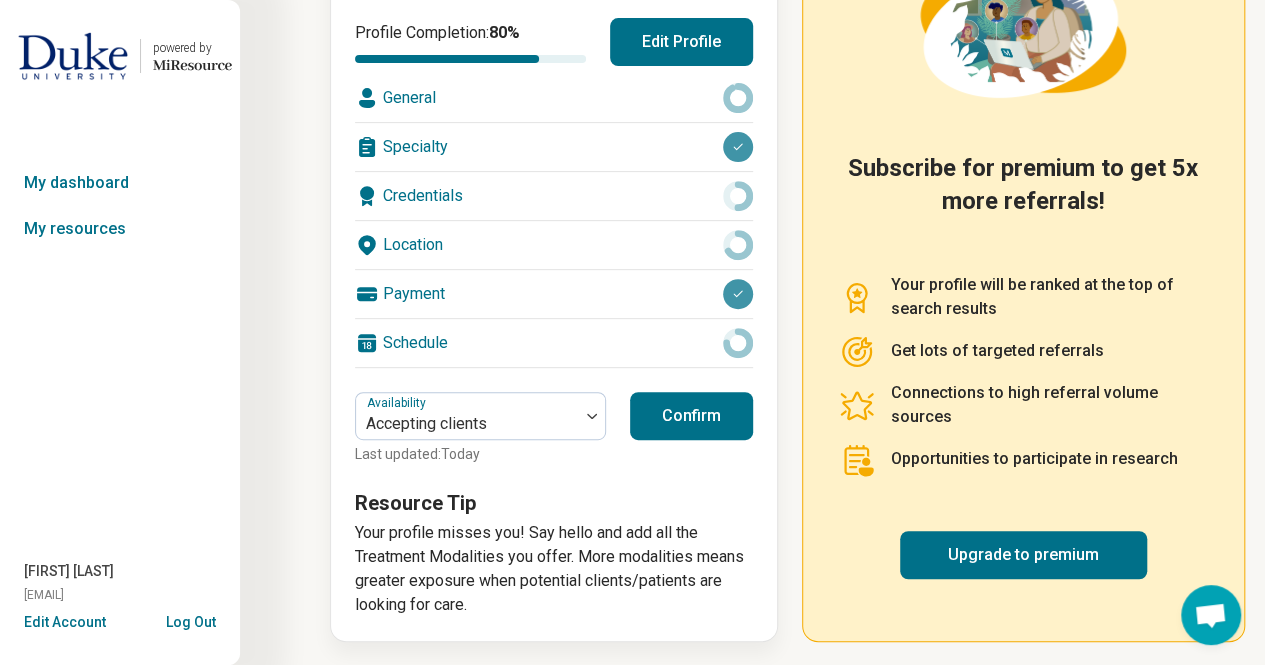 click on "Confirm" at bounding box center [691, 416] 